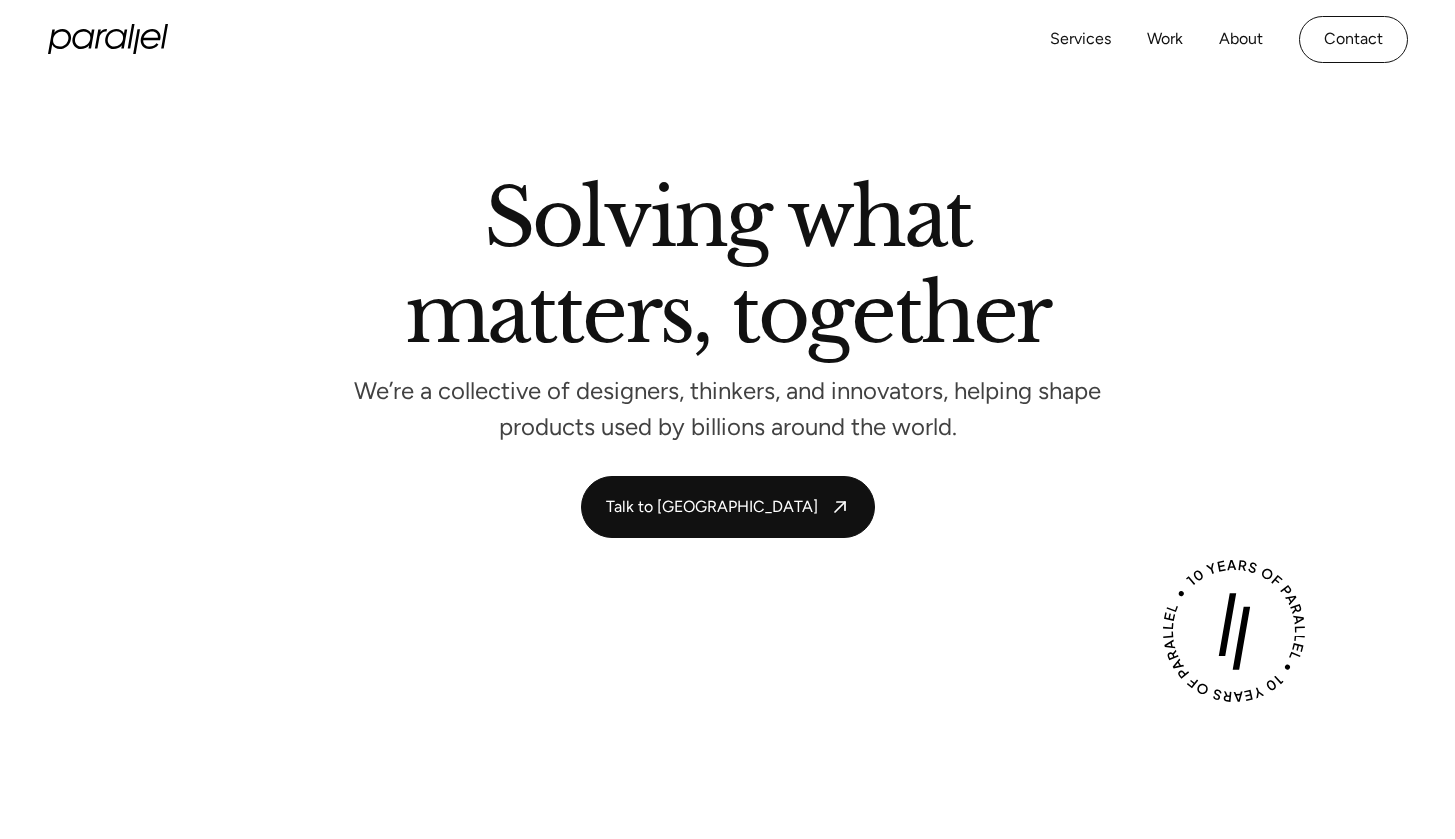 scroll, scrollTop: 0, scrollLeft: 0, axis: both 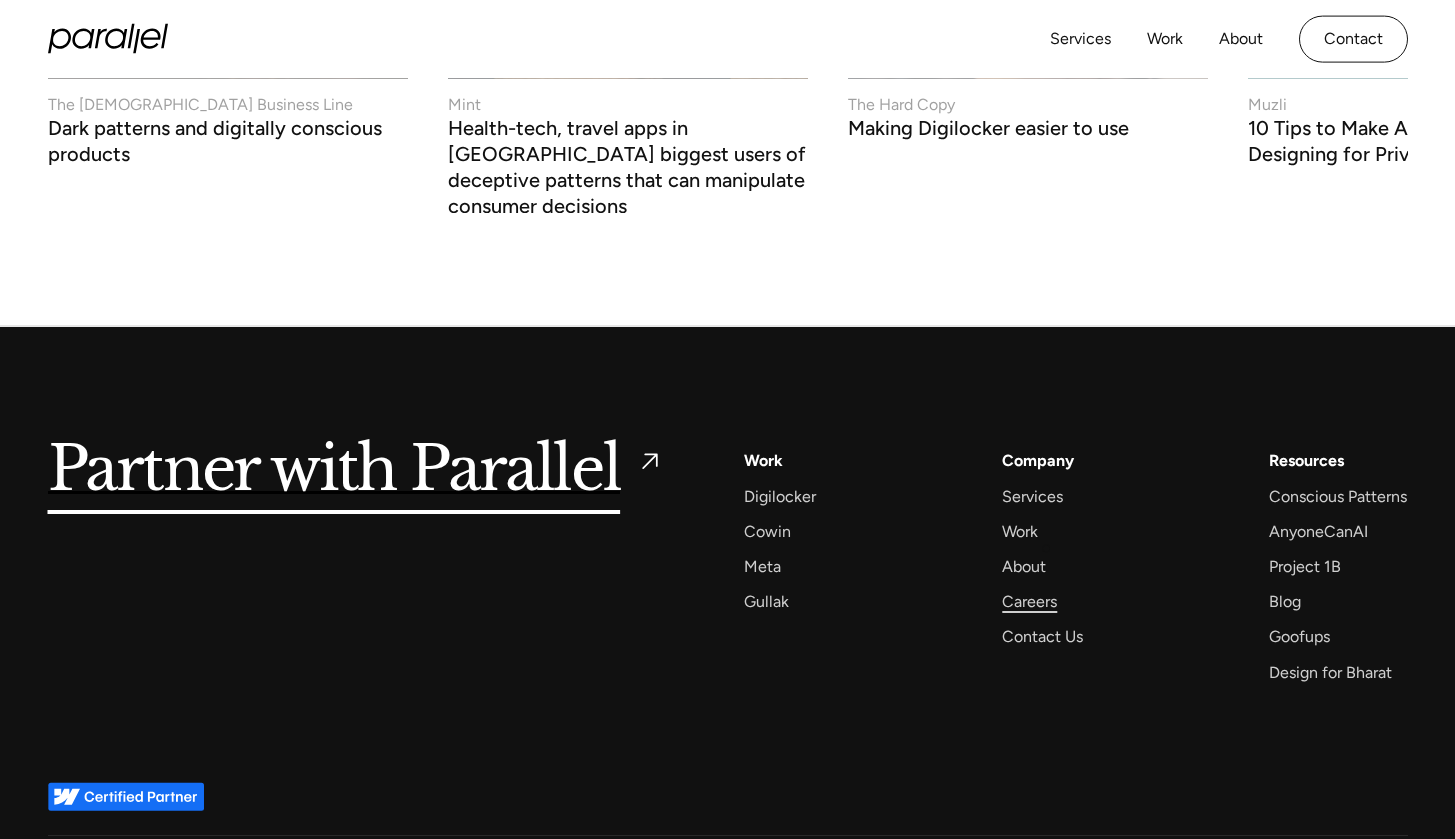 click on "Careers" at bounding box center [1029, 601] 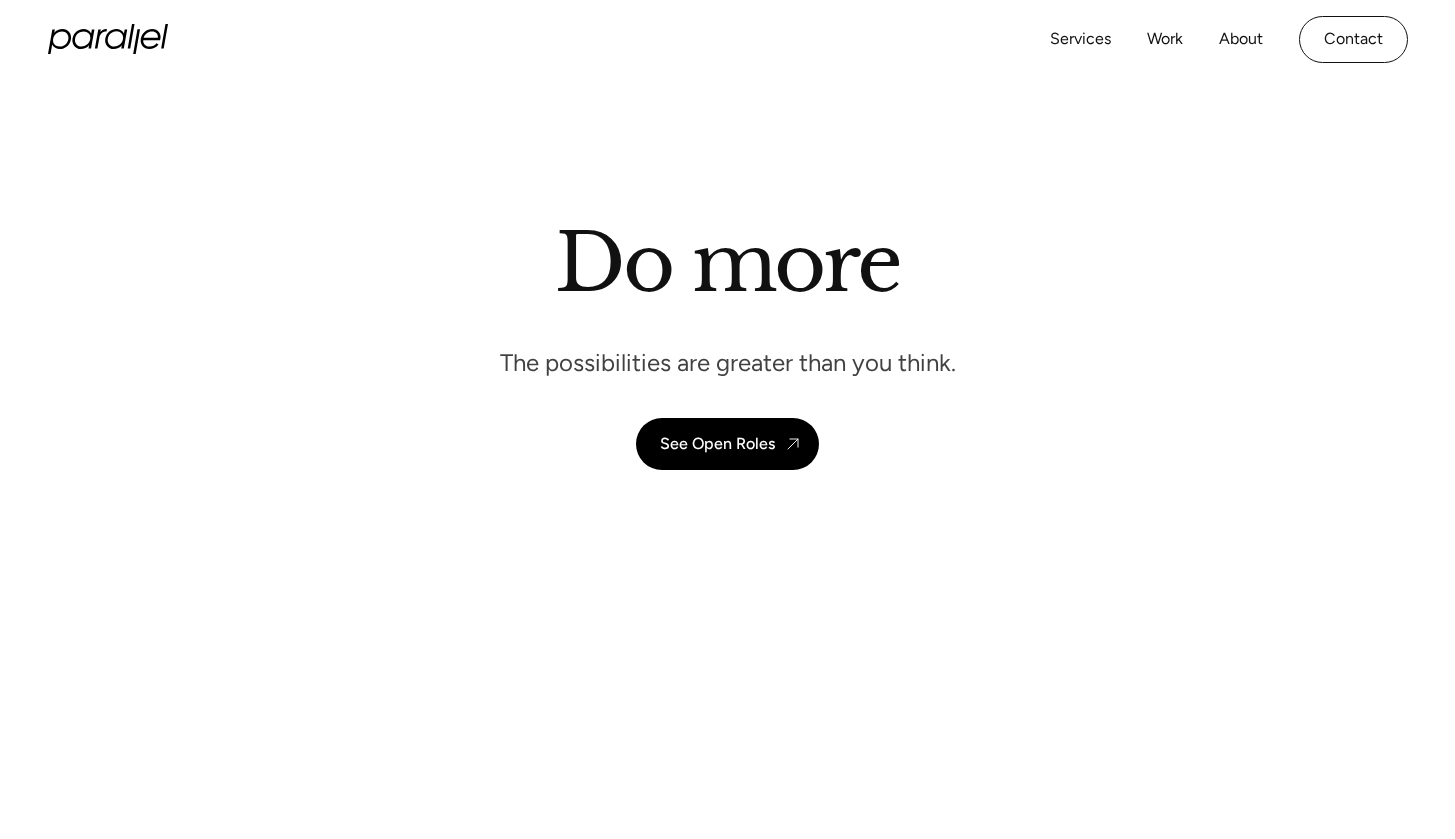 scroll, scrollTop: 0, scrollLeft: 0, axis: both 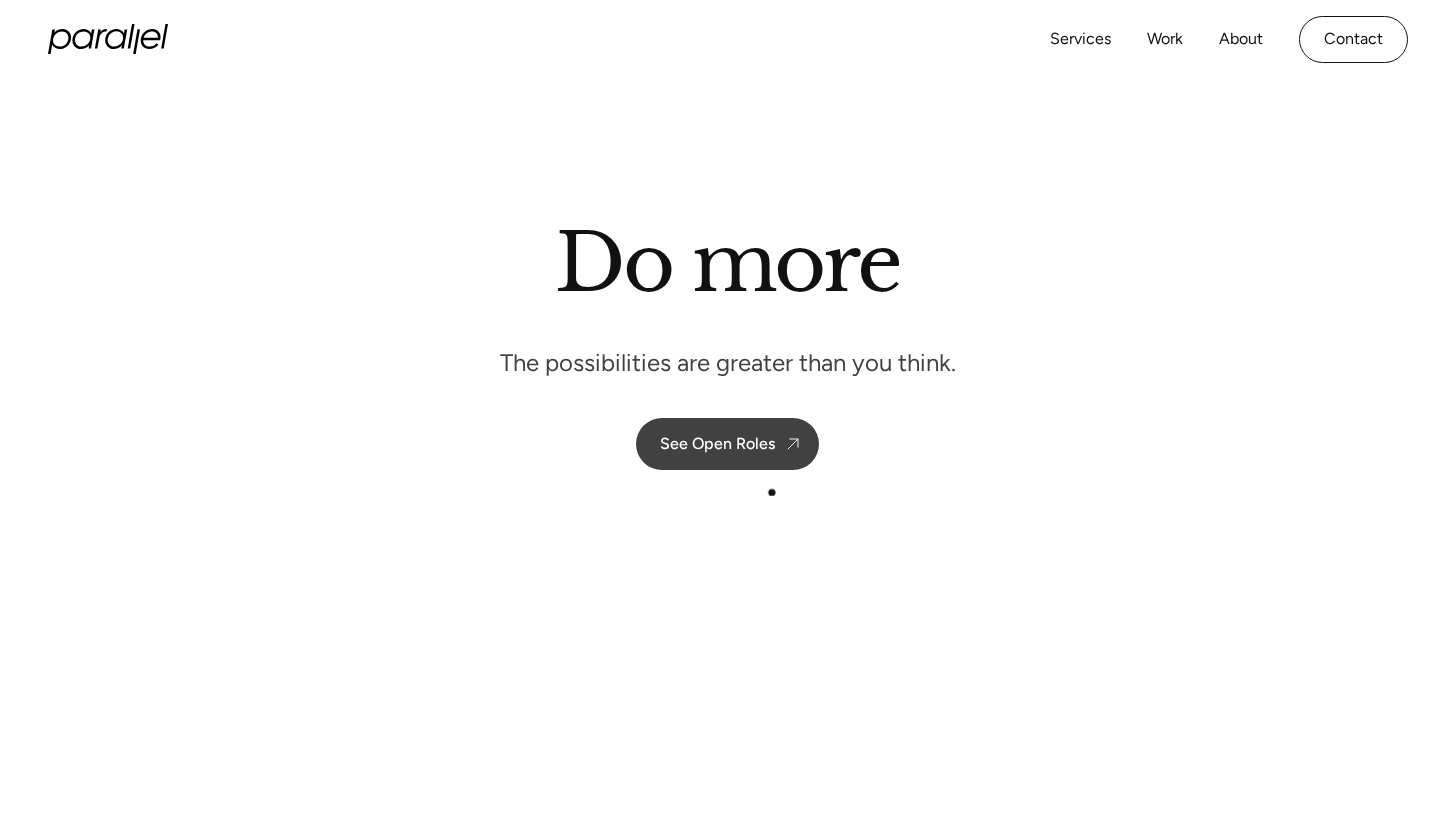 click at bounding box center [793, 444] 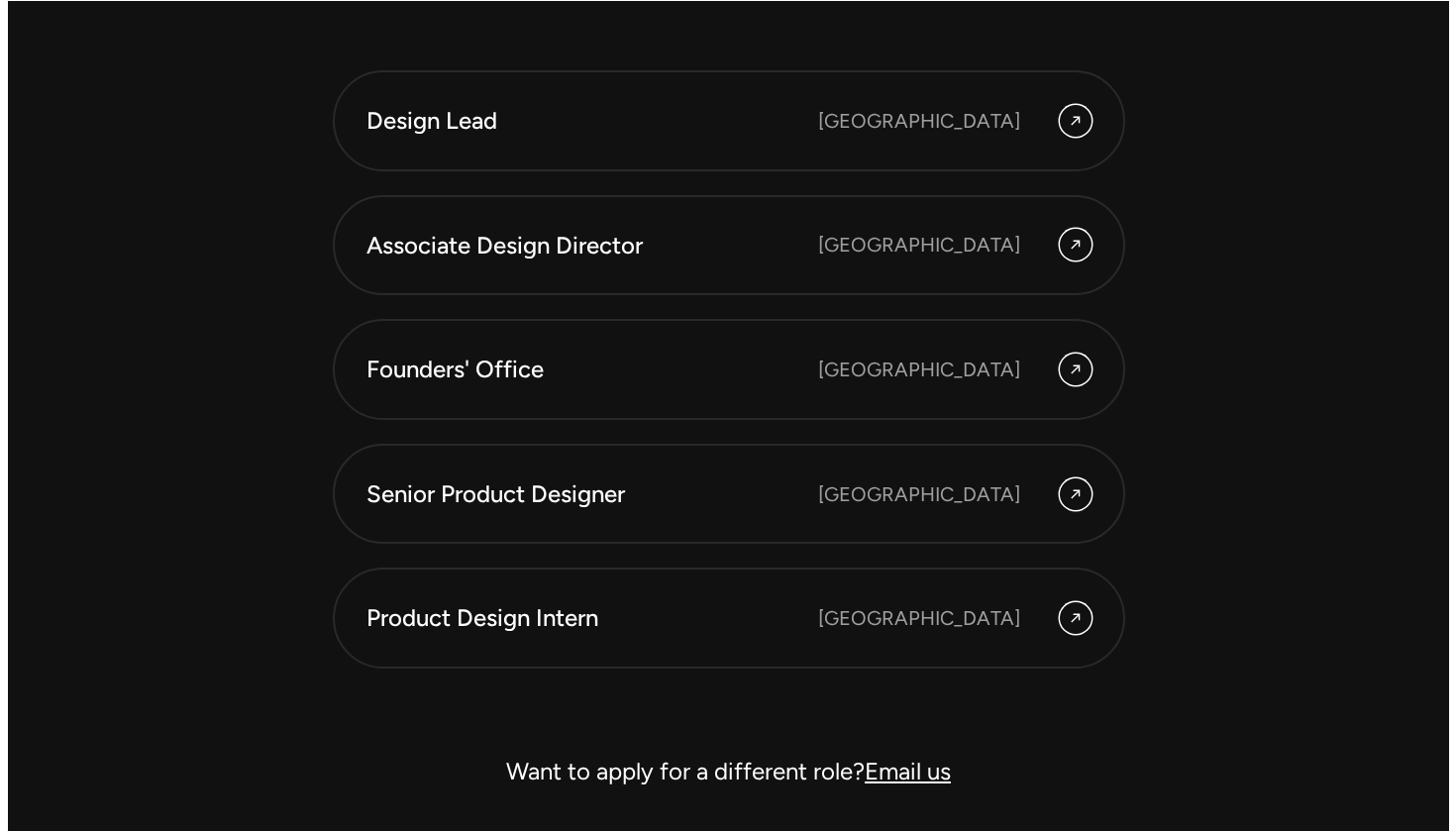 scroll, scrollTop: 5446, scrollLeft: 0, axis: vertical 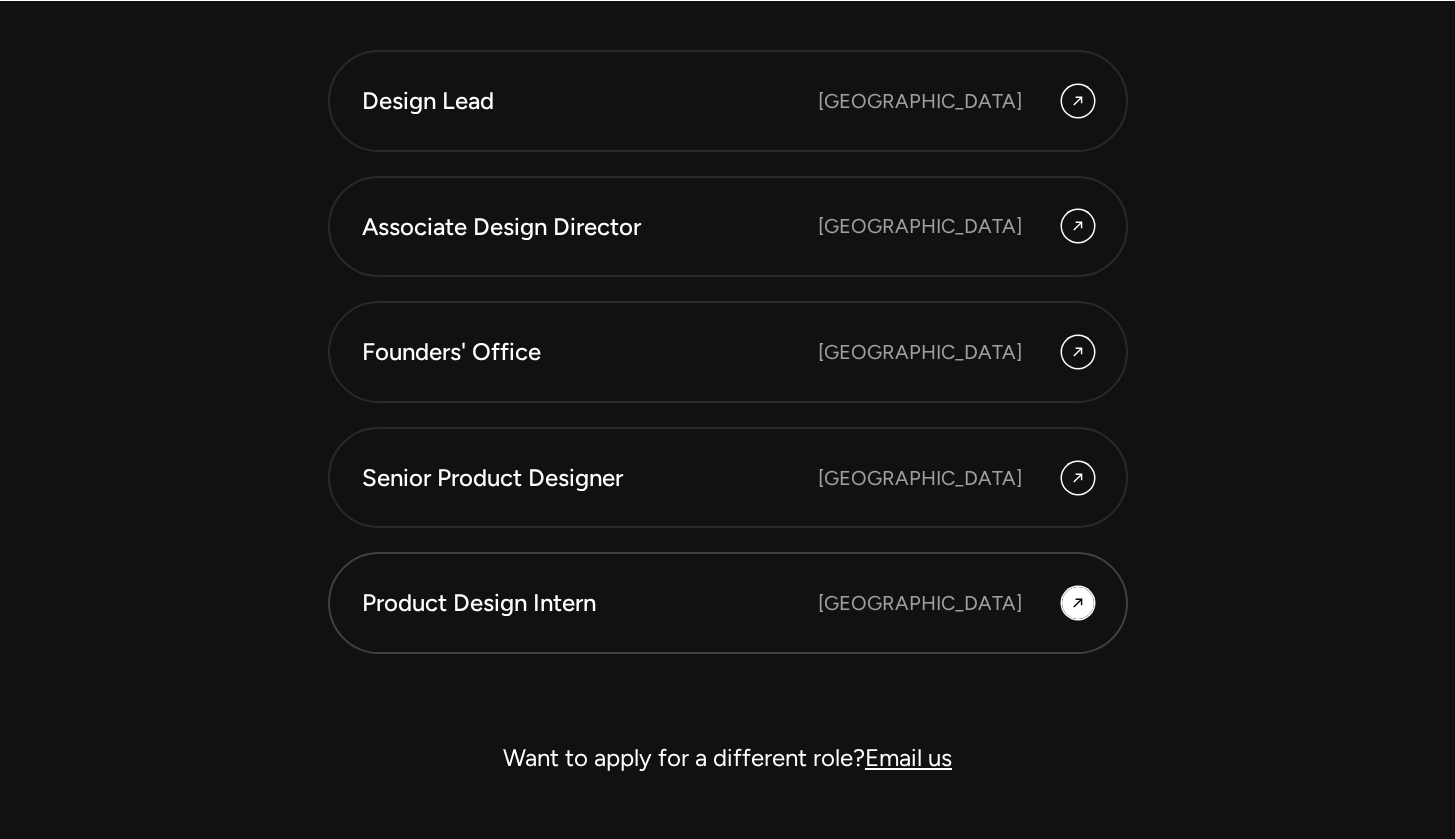 click on "Product Design Intern" at bounding box center (590, 603) 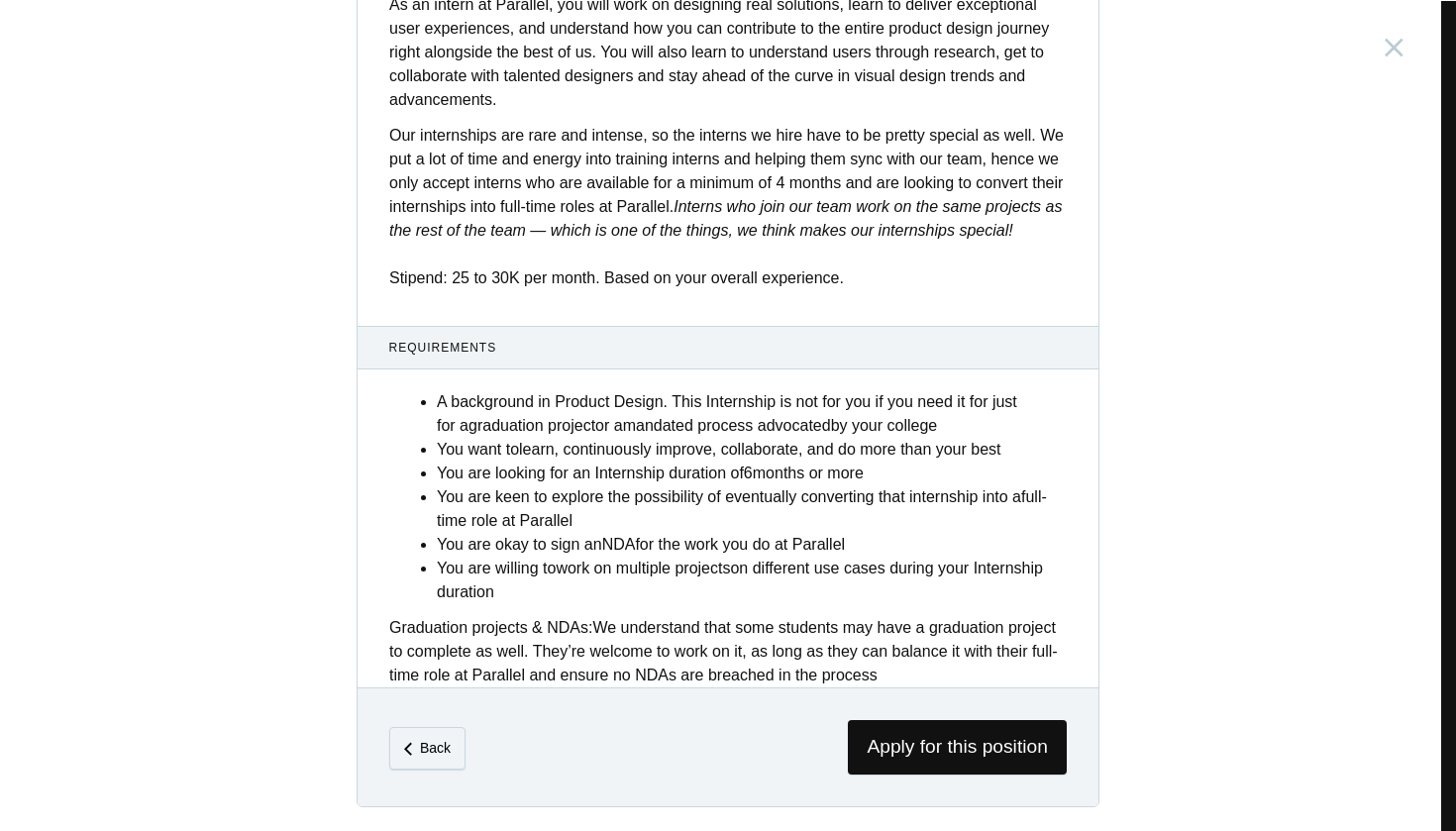 scroll, scrollTop: 692, scrollLeft: 0, axis: vertical 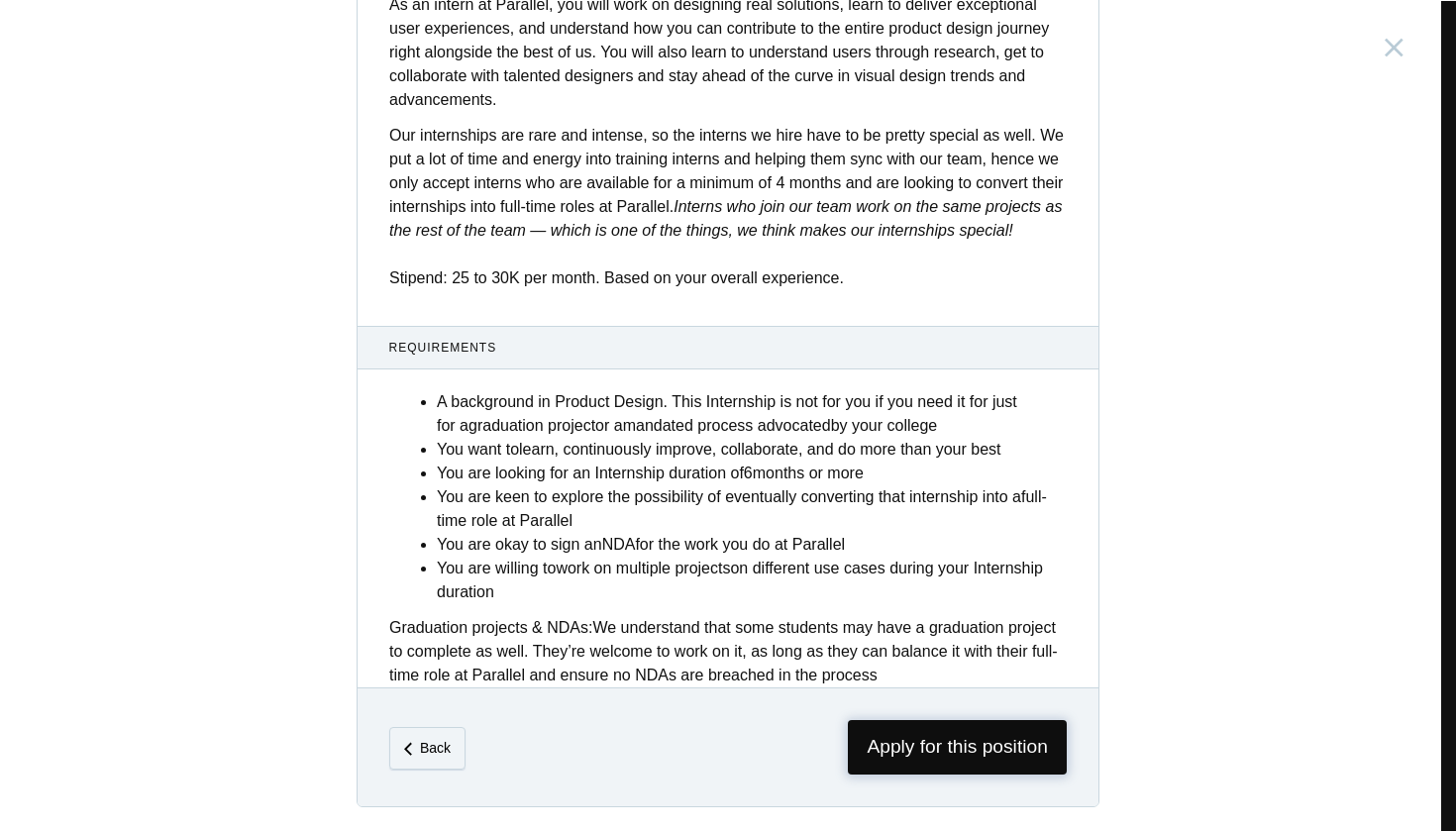 click on "Apply for this position" at bounding box center [957, 747] 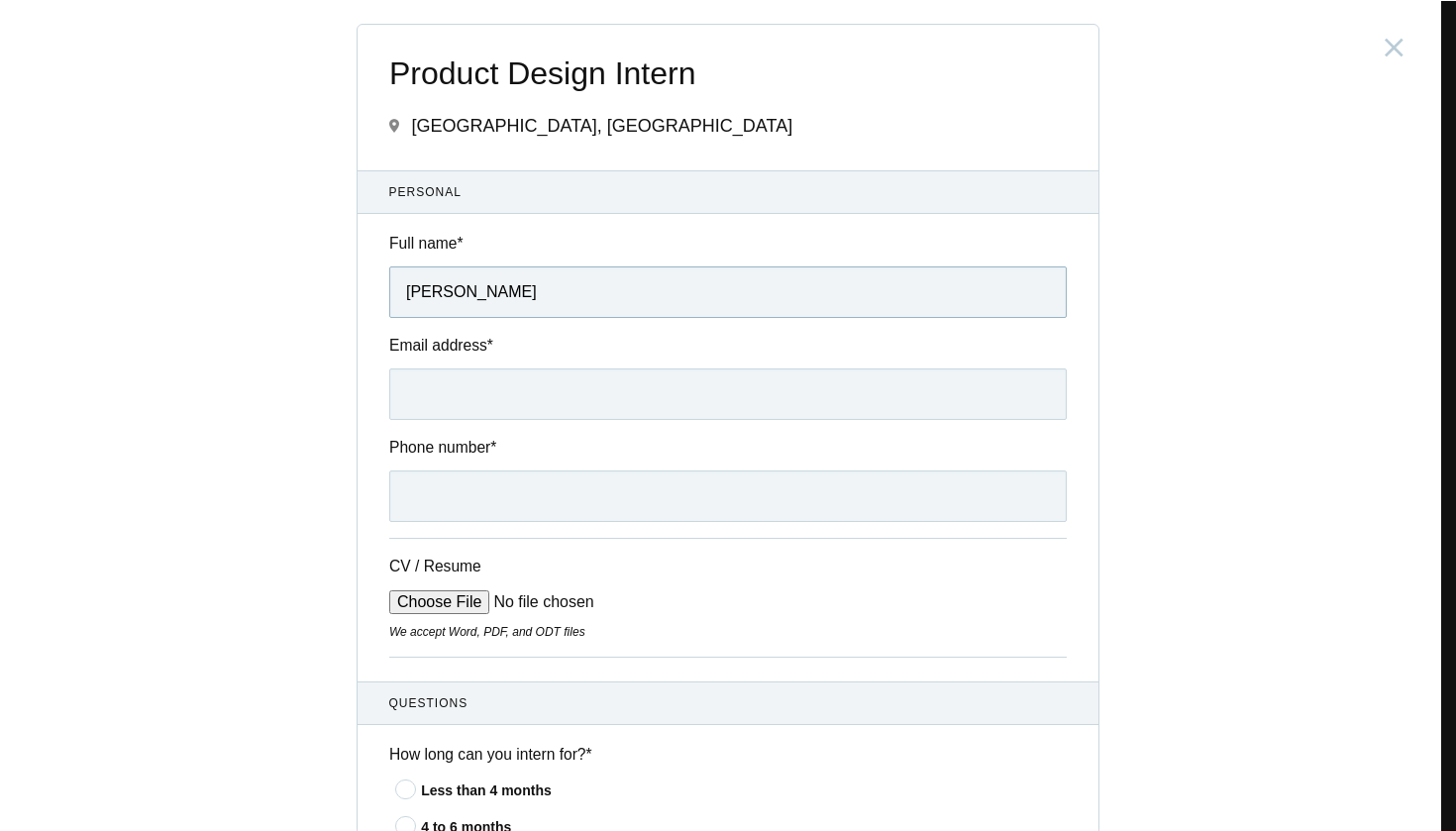 type on "Tulika Rungta" 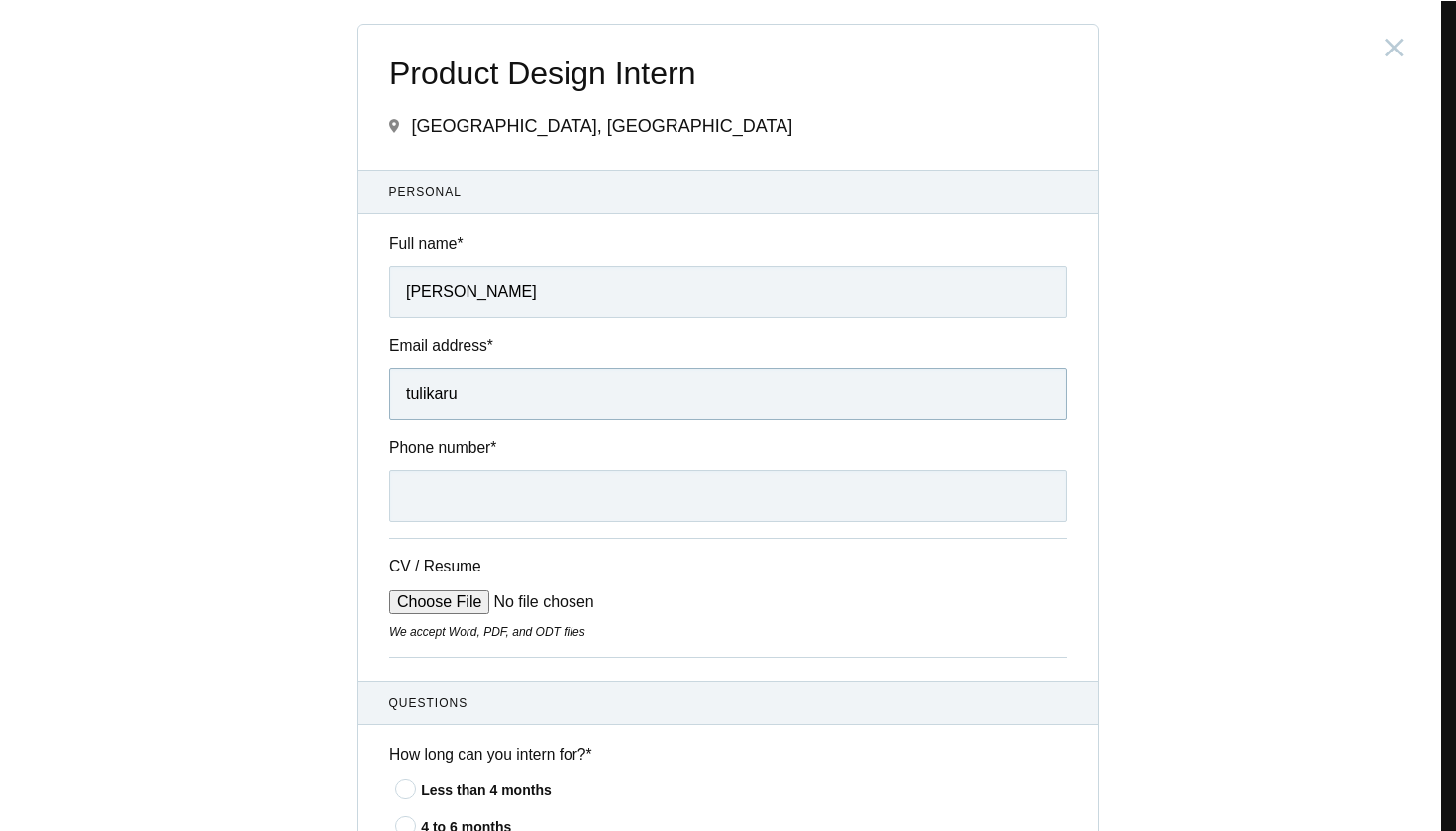type on "tulikarun" 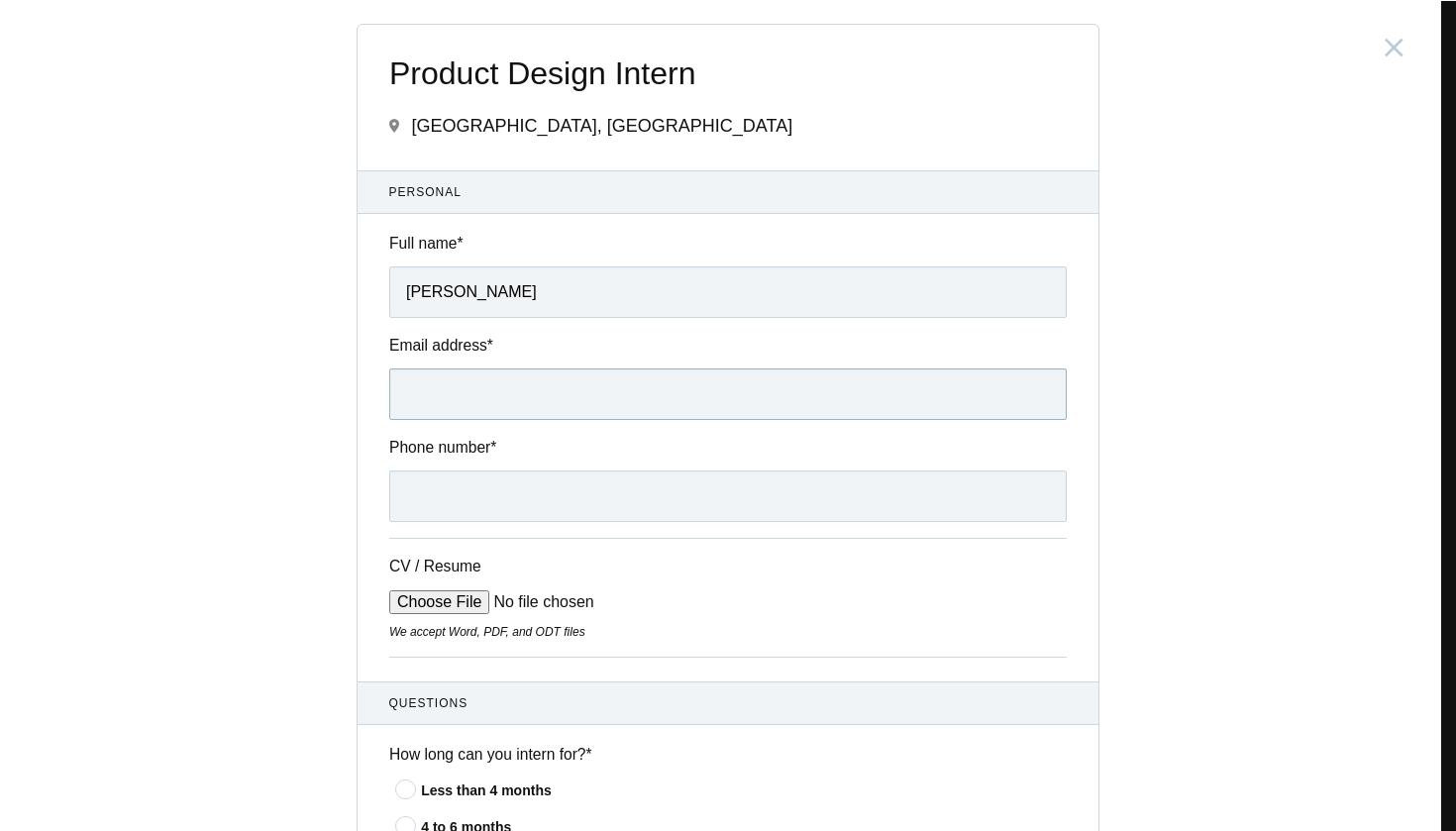 type on "tulikarungta.work@gmail.com" 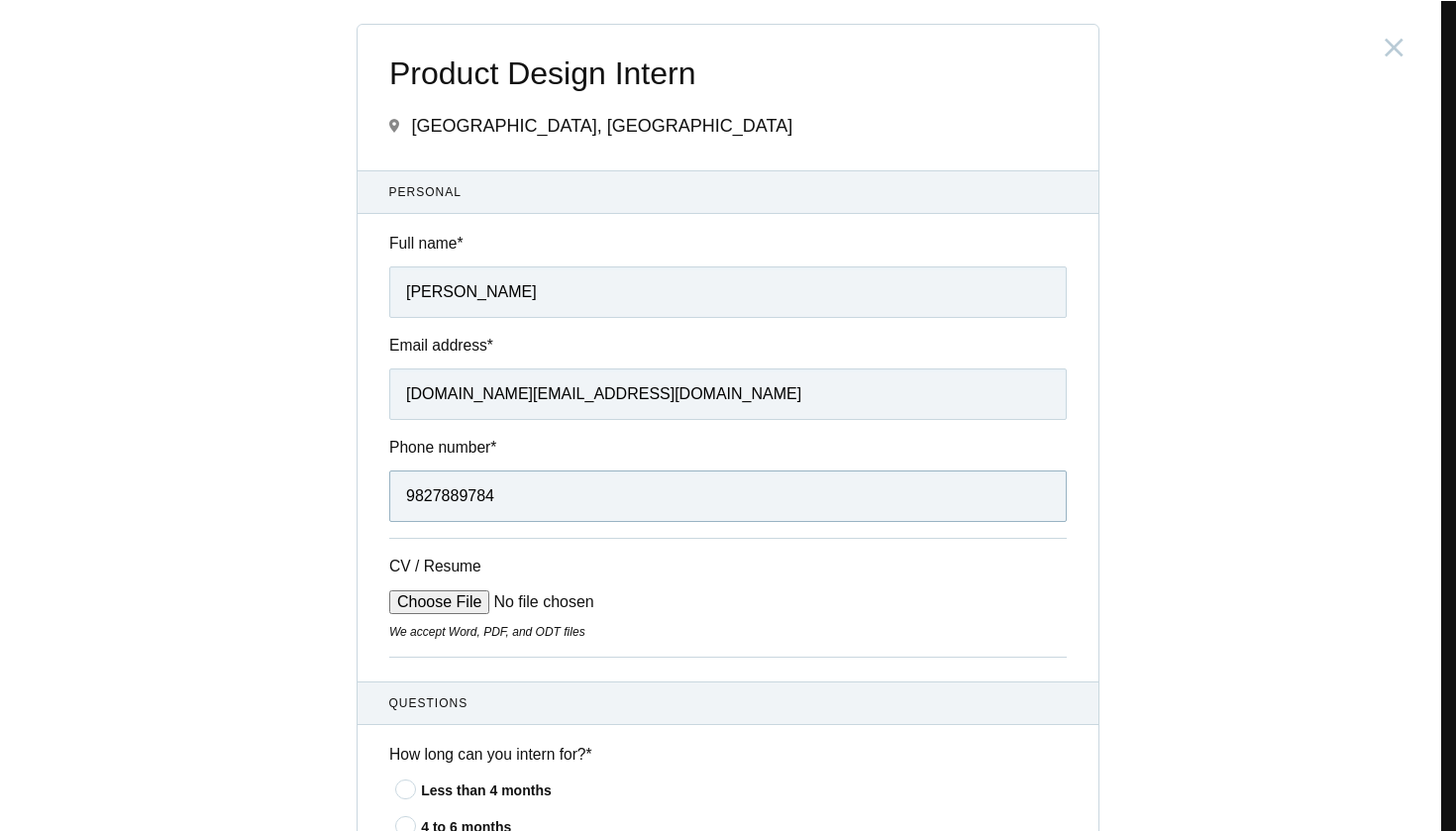type on "9827889784" 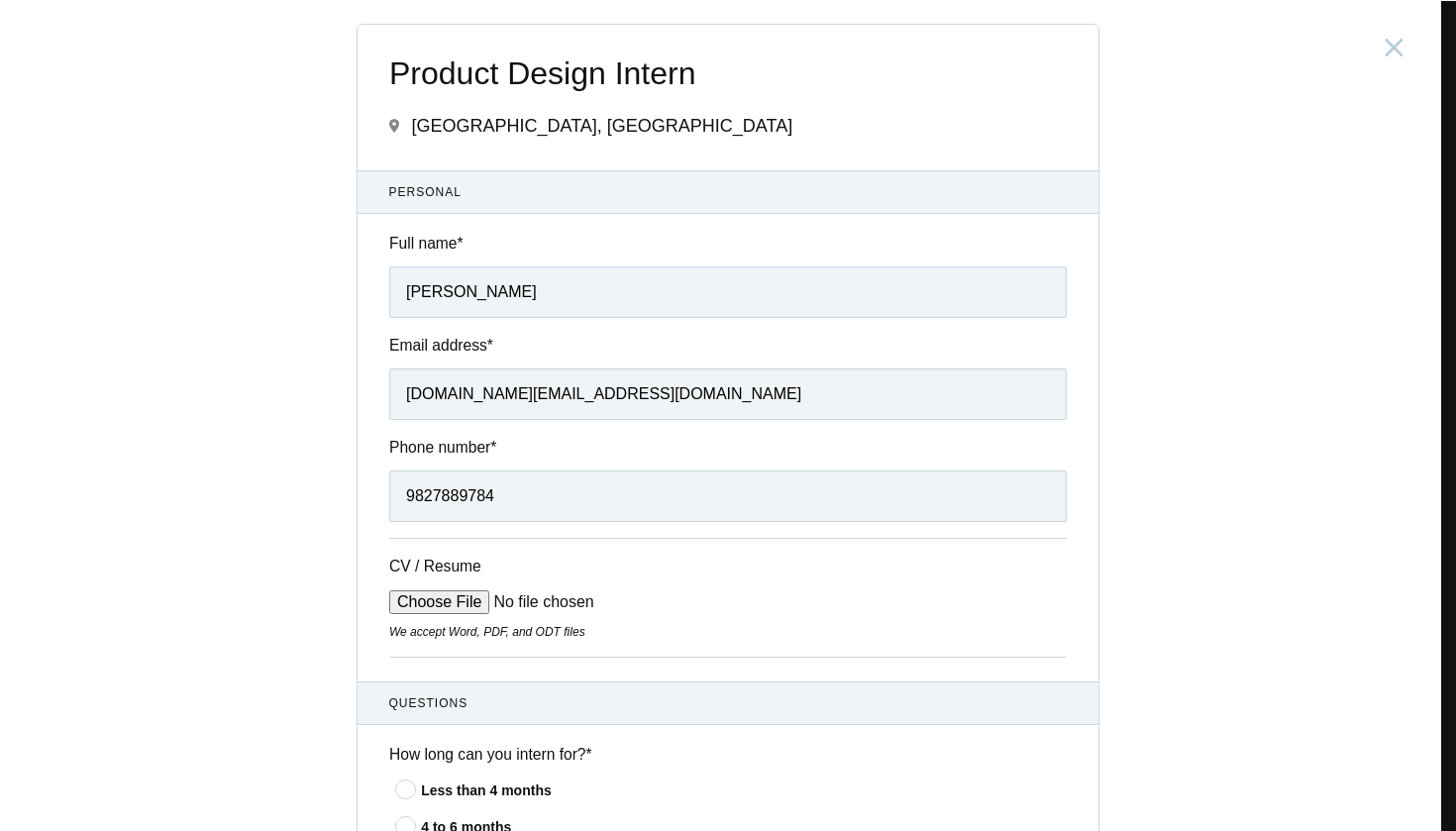 click on "CV / Resume
We accept Word, PDF, and ODT files" at bounding box center (728, 597) 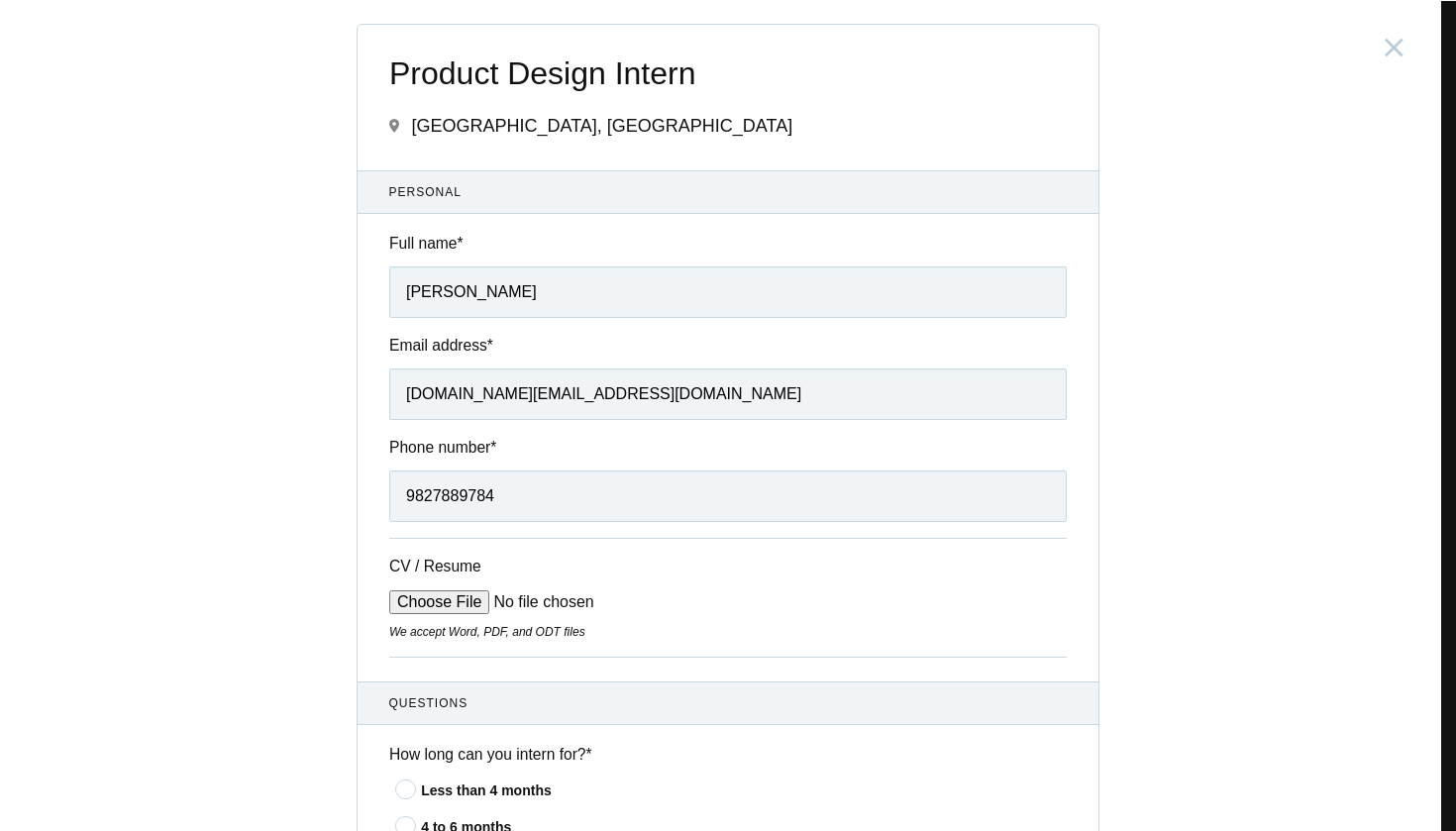 type on "C:\fakepath\Tulika's Resume.pdf" 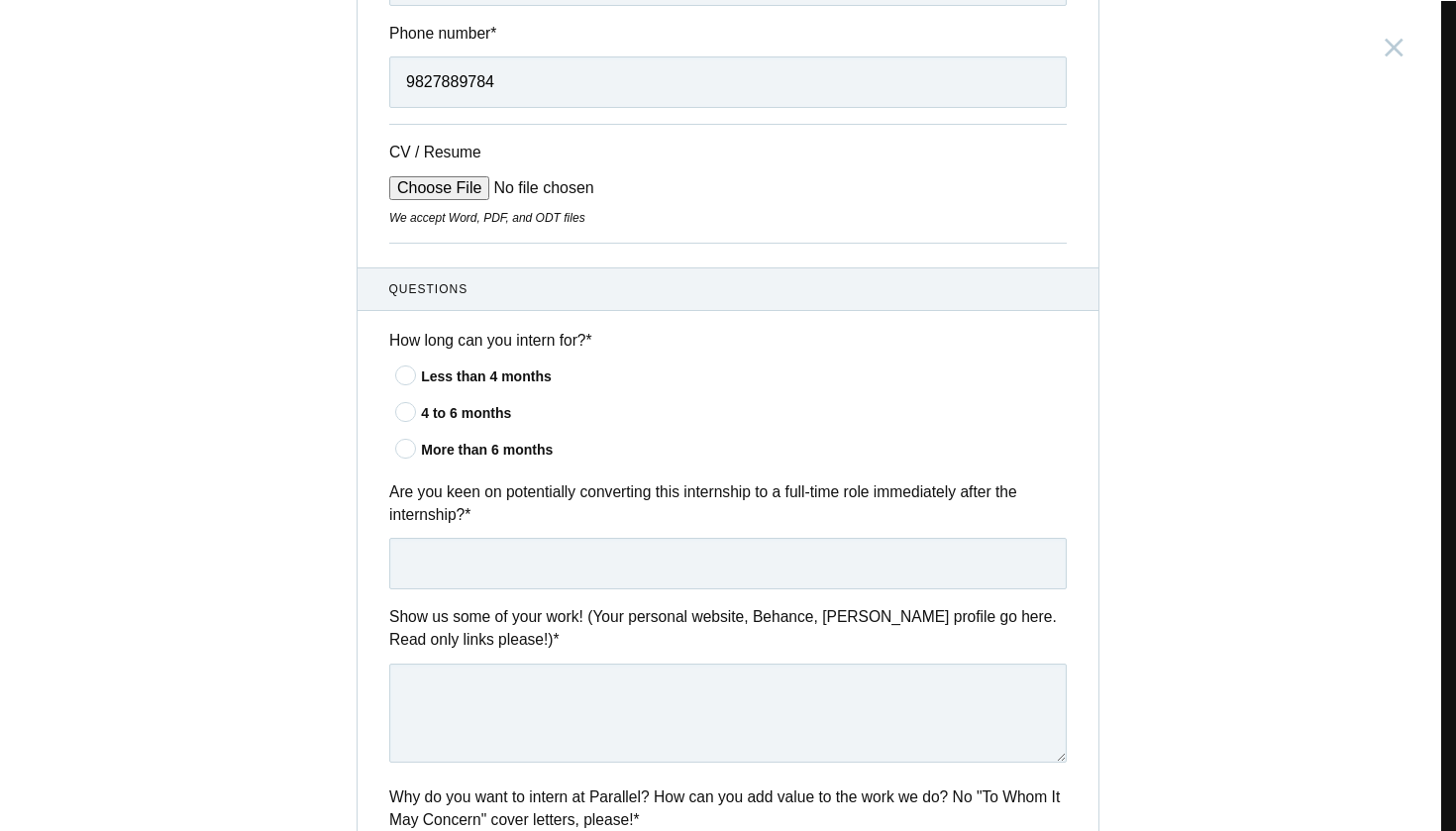 scroll, scrollTop: 444, scrollLeft: 0, axis: vertical 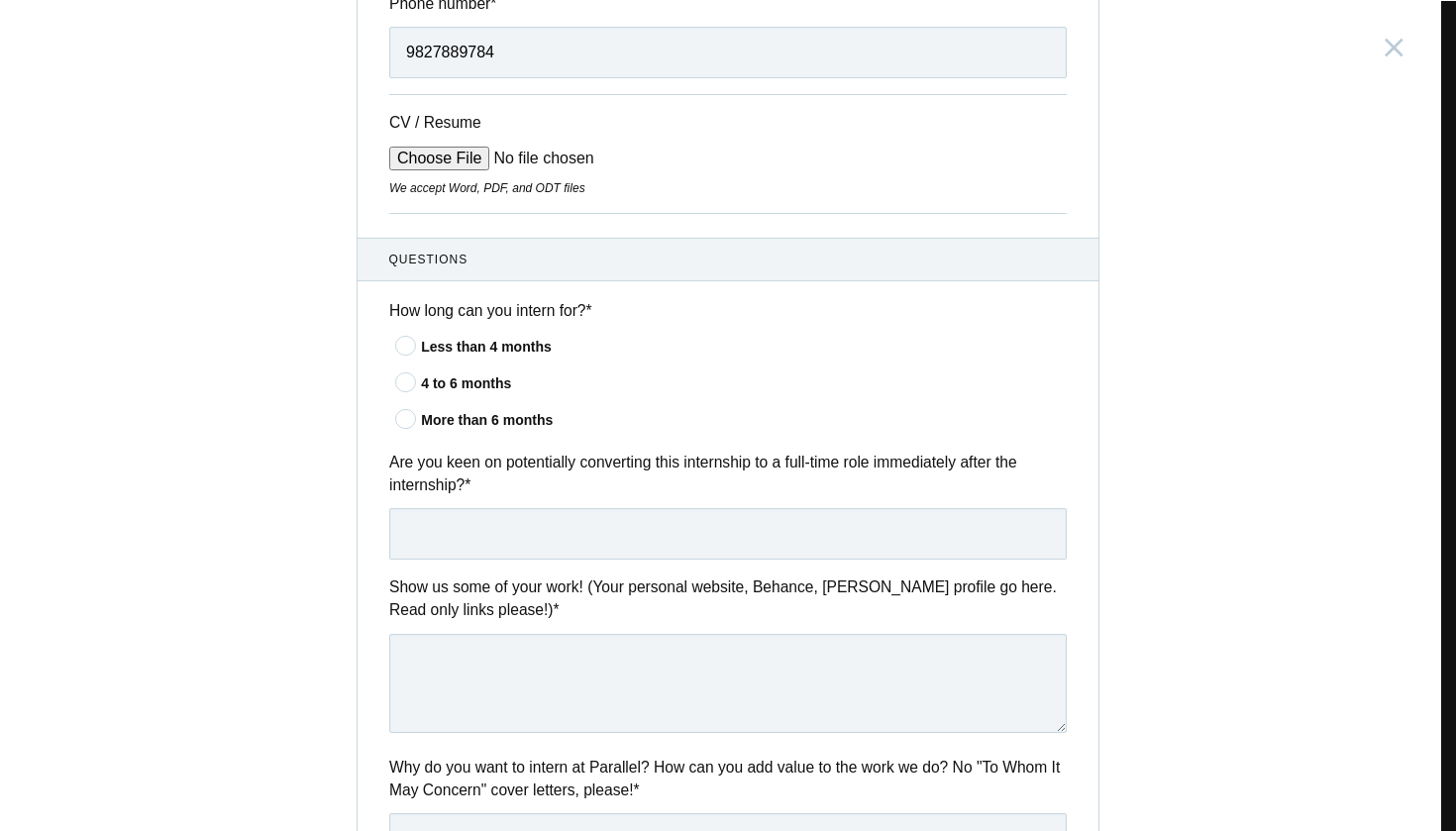 click on "4 to 6 months" at bounding box center [744, 383] 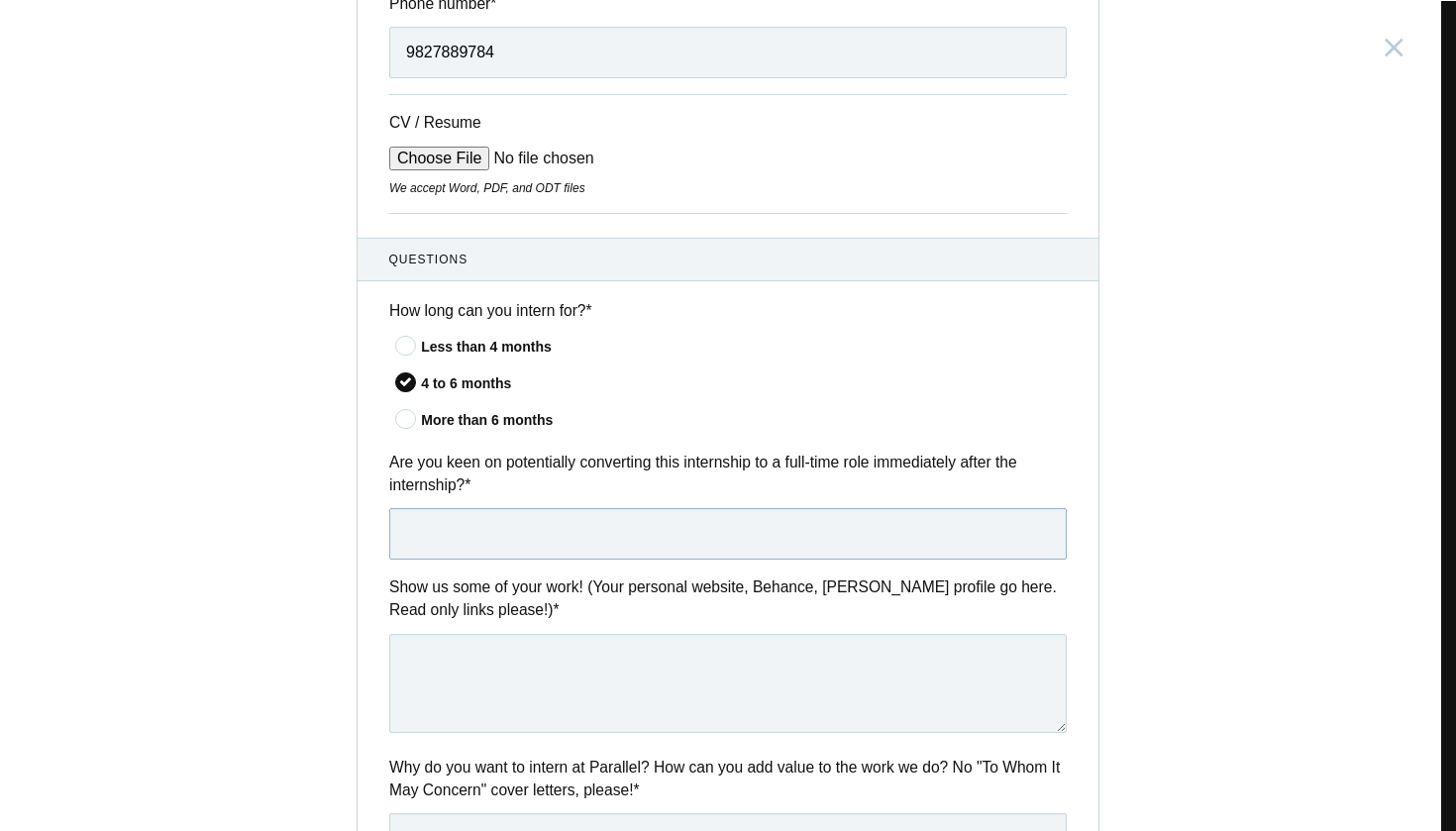 click at bounding box center [728, 534] 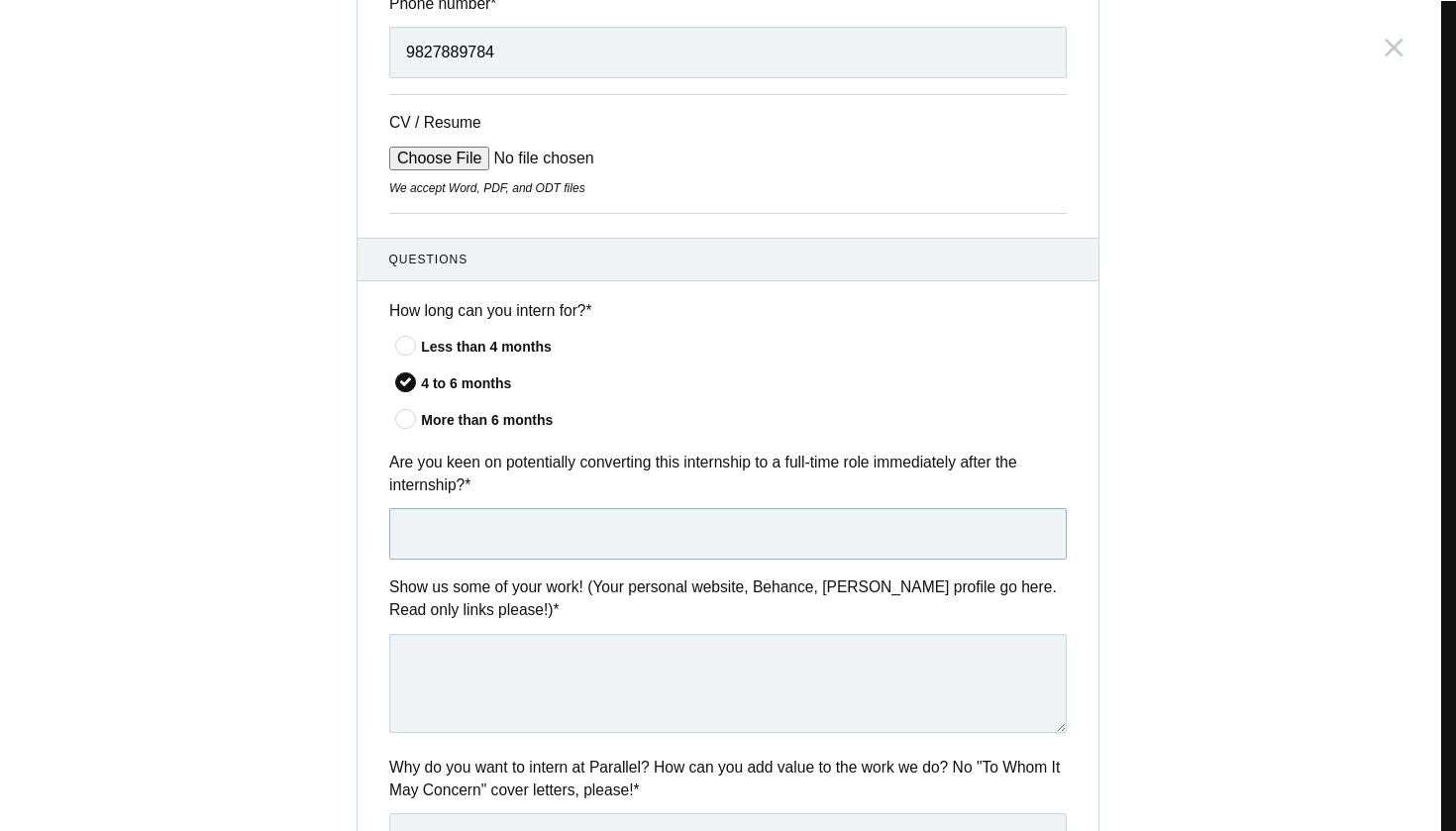 type on "U" 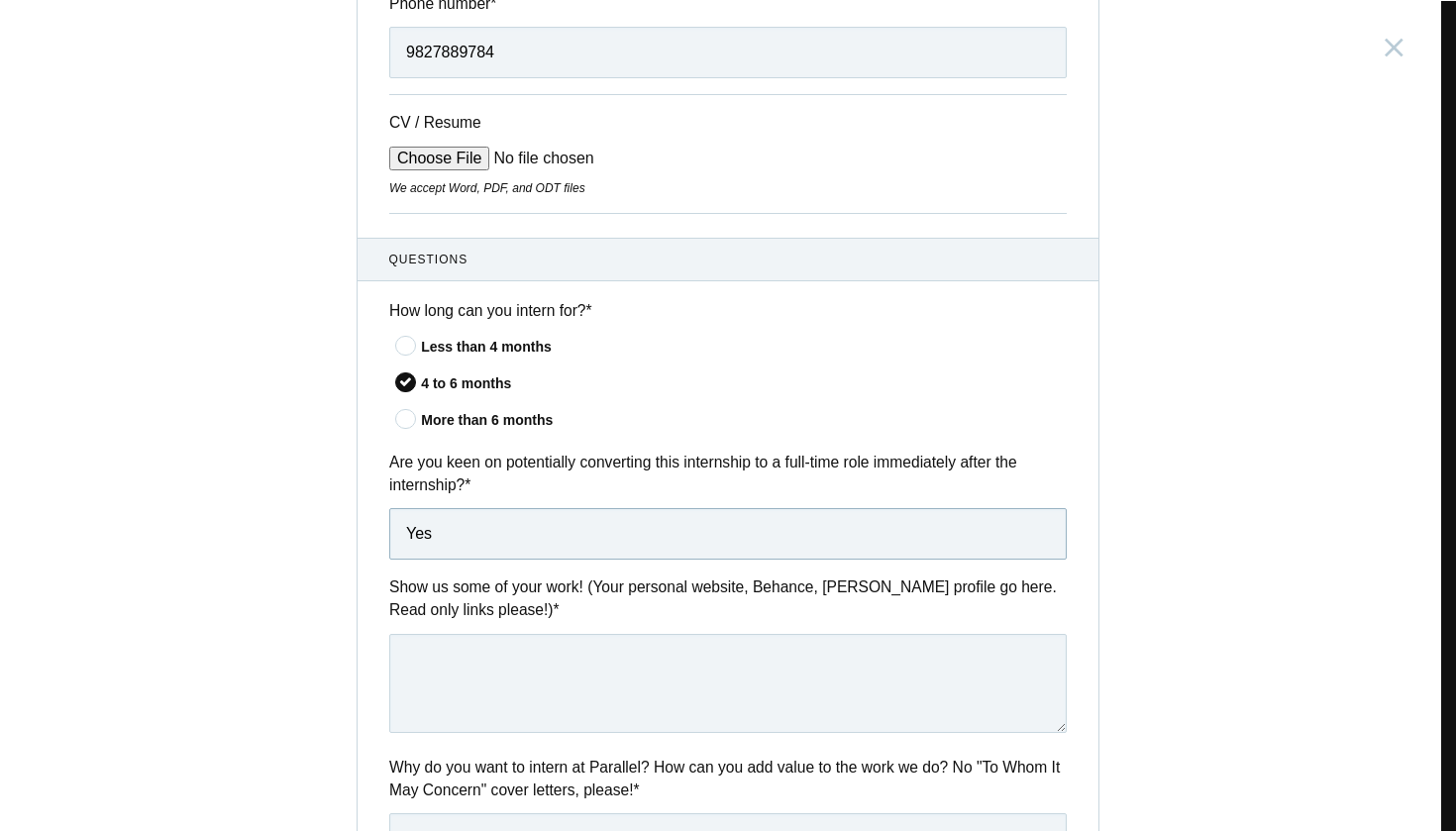 type on "Yes" 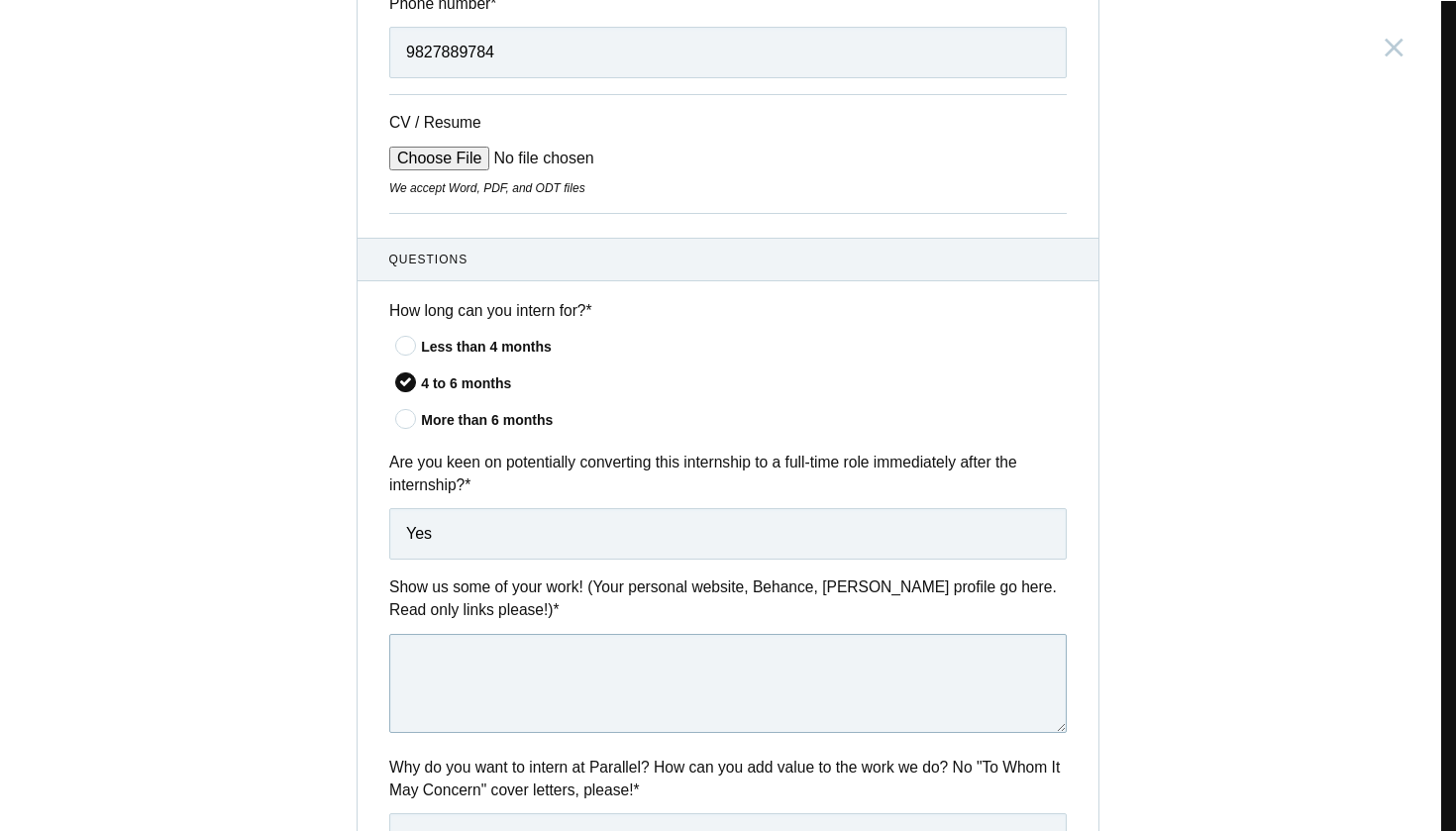 click at bounding box center [728, 683] 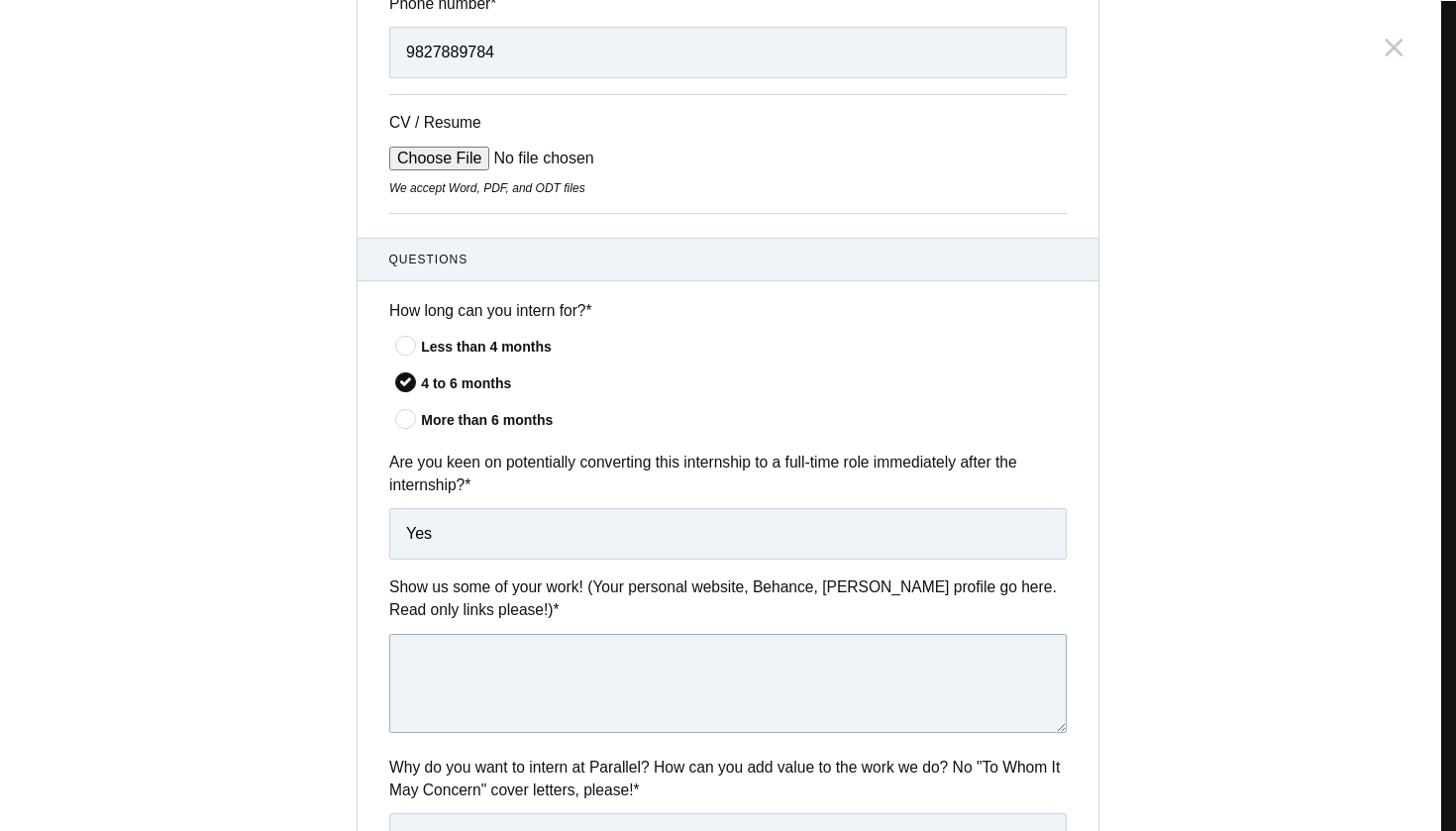 paste on "https://tulikarungta.framer.website" 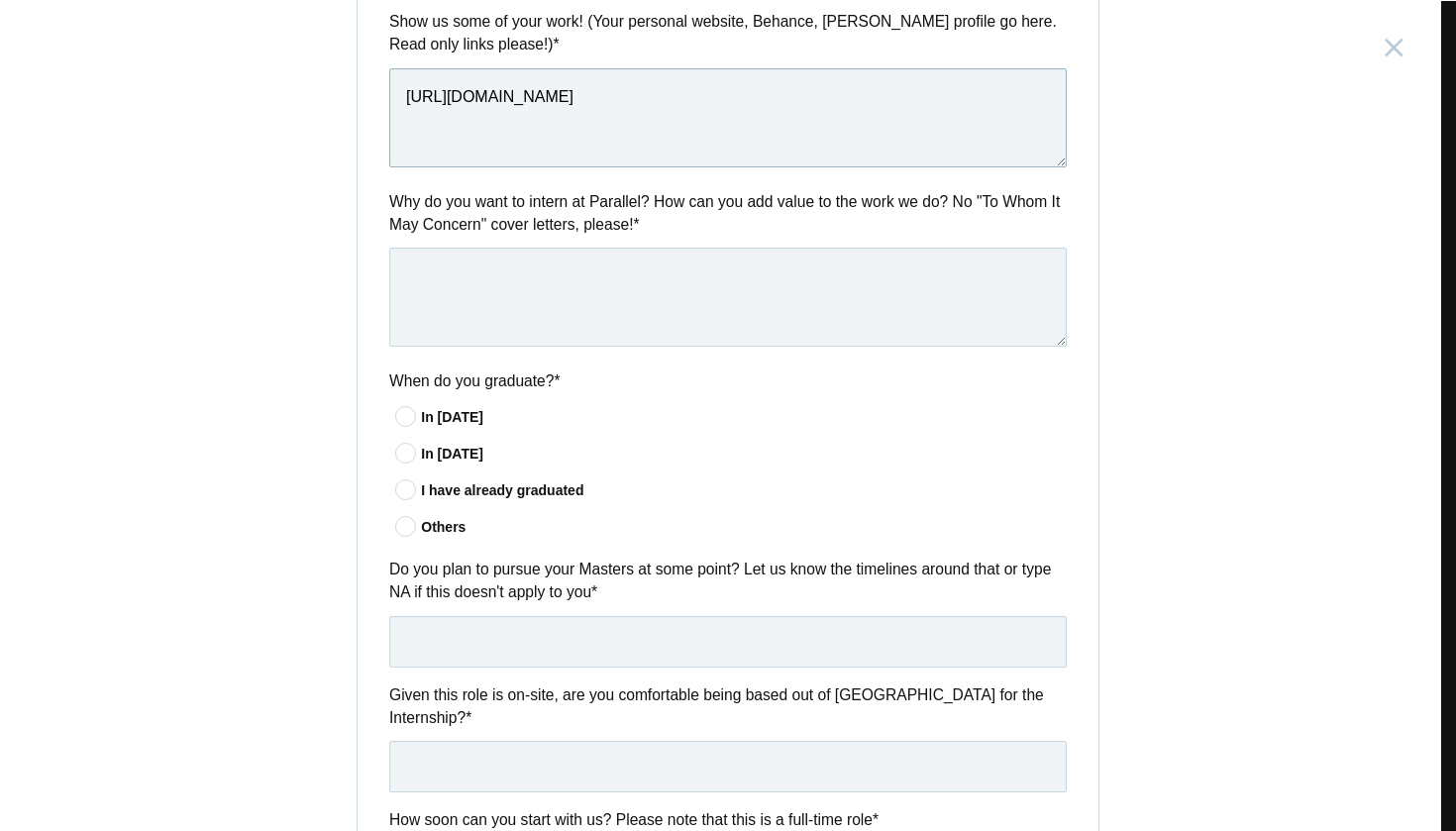 scroll, scrollTop: 1010, scrollLeft: 0, axis: vertical 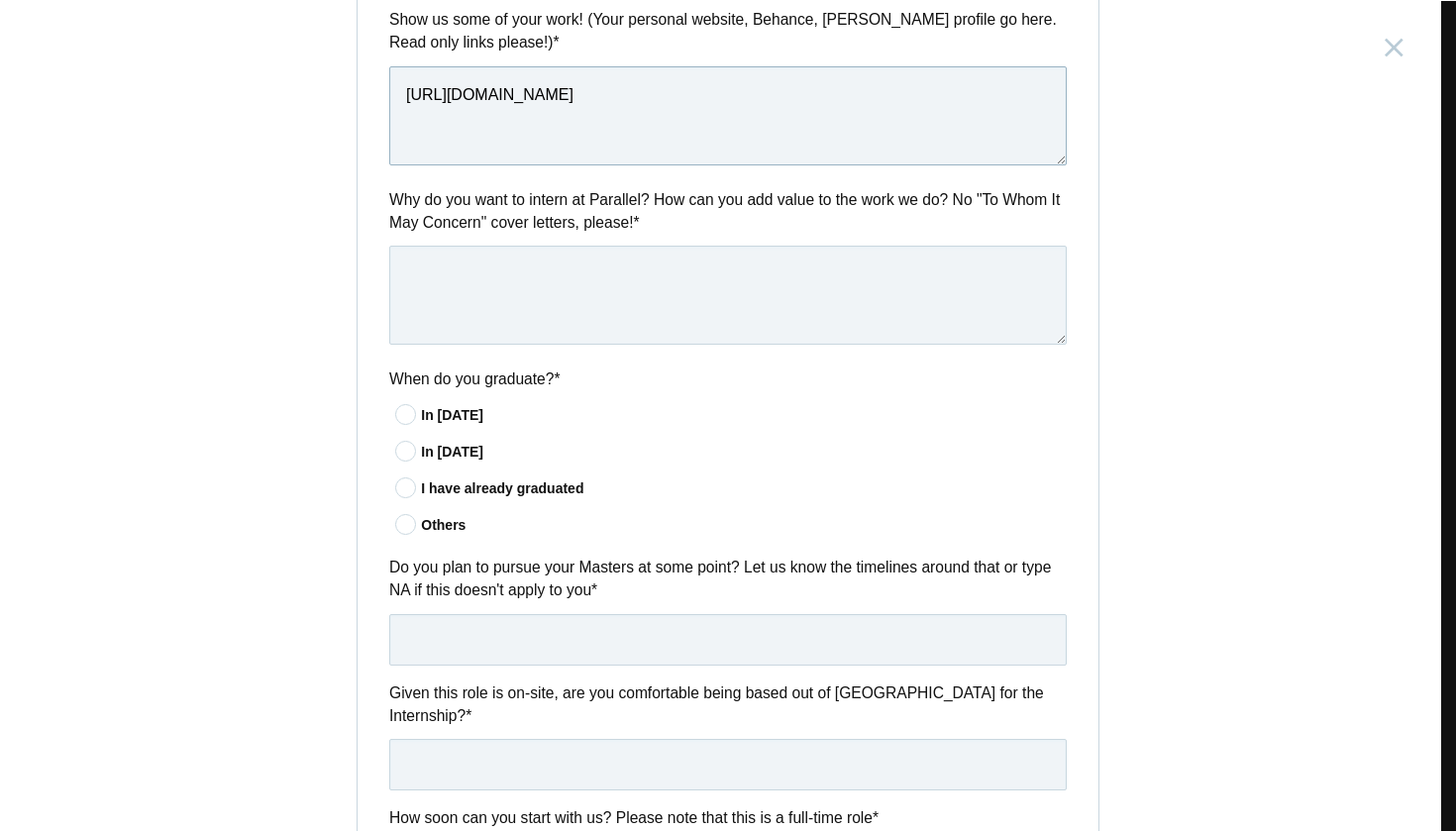 type on "https://tulikarungta.framer.website" 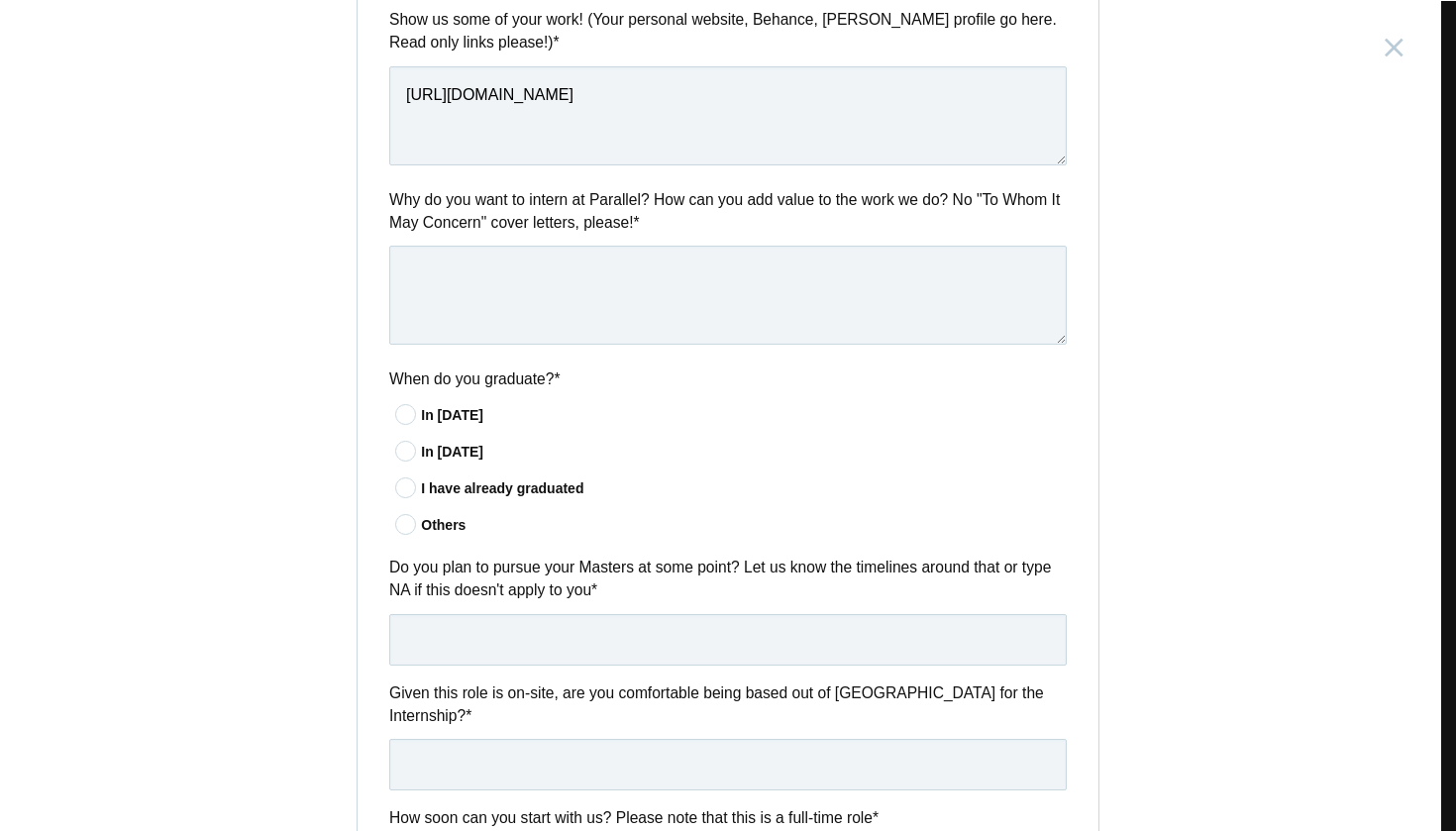 click on "Show us some of your work! (Your personal website, Behance, Dribbble profile go here. Read only links please!)  *" at bounding box center [728, 31] 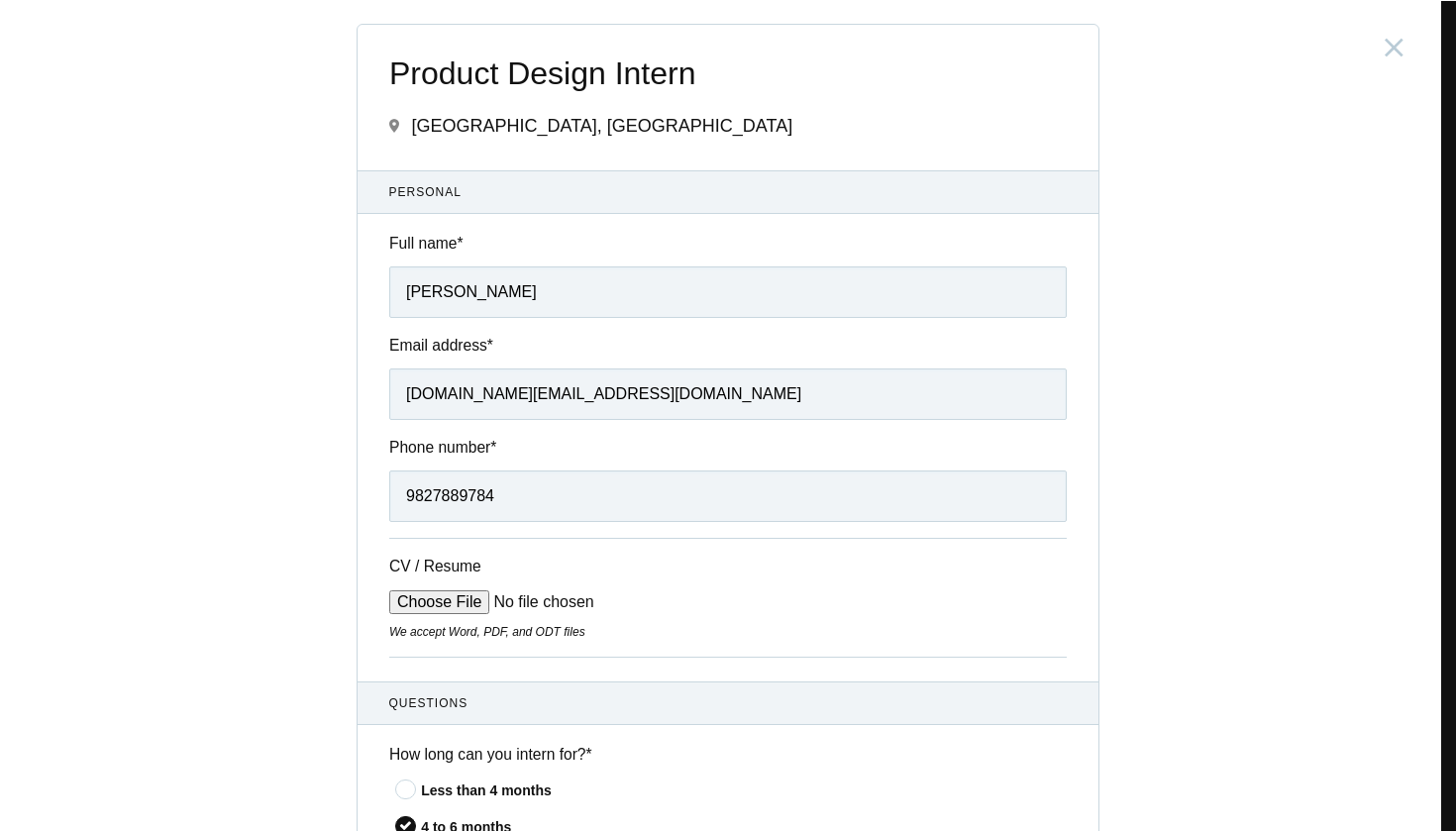 scroll, scrollTop: 0, scrollLeft: 0, axis: both 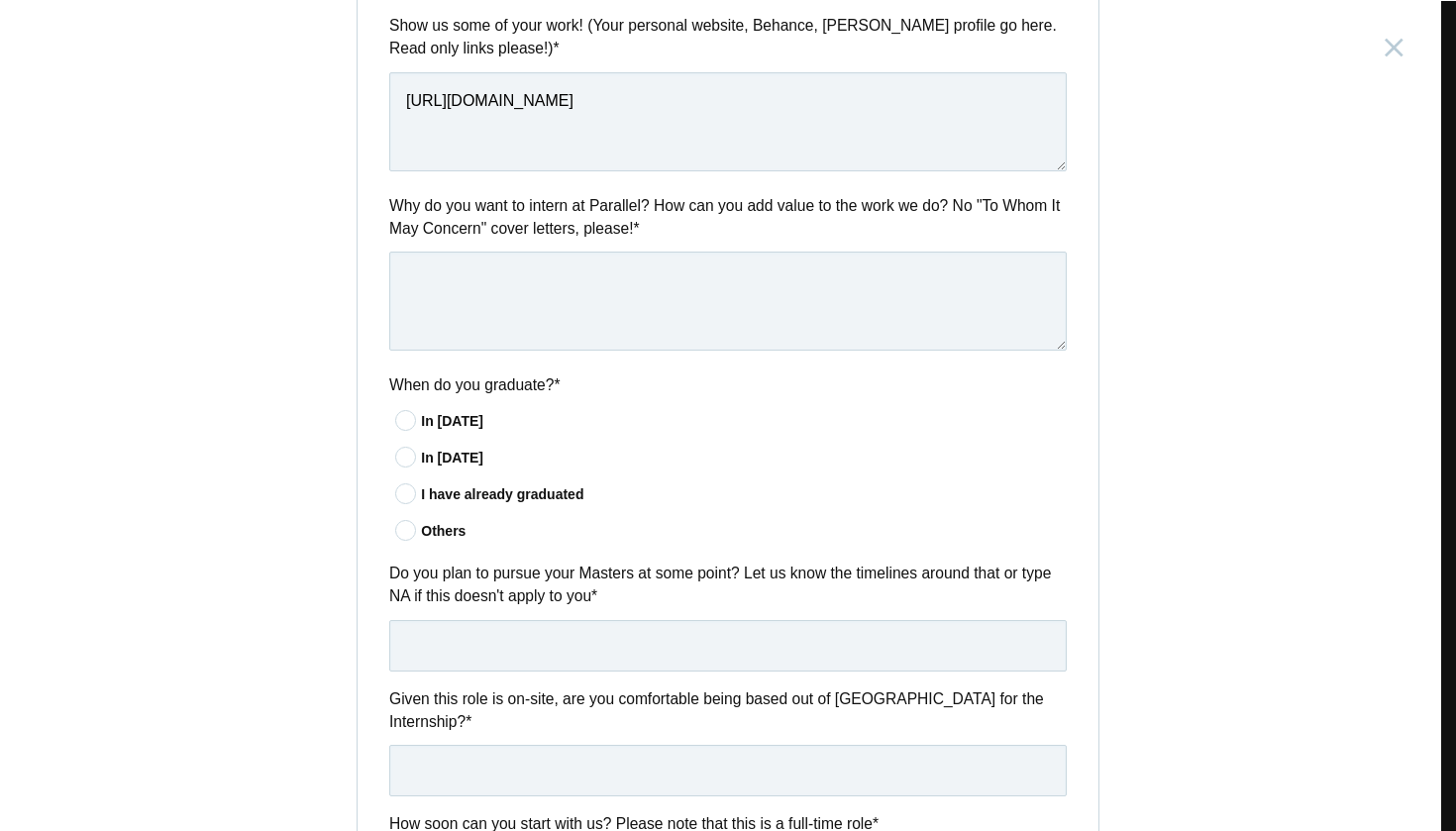click on "In 2025" at bounding box center [744, 421] 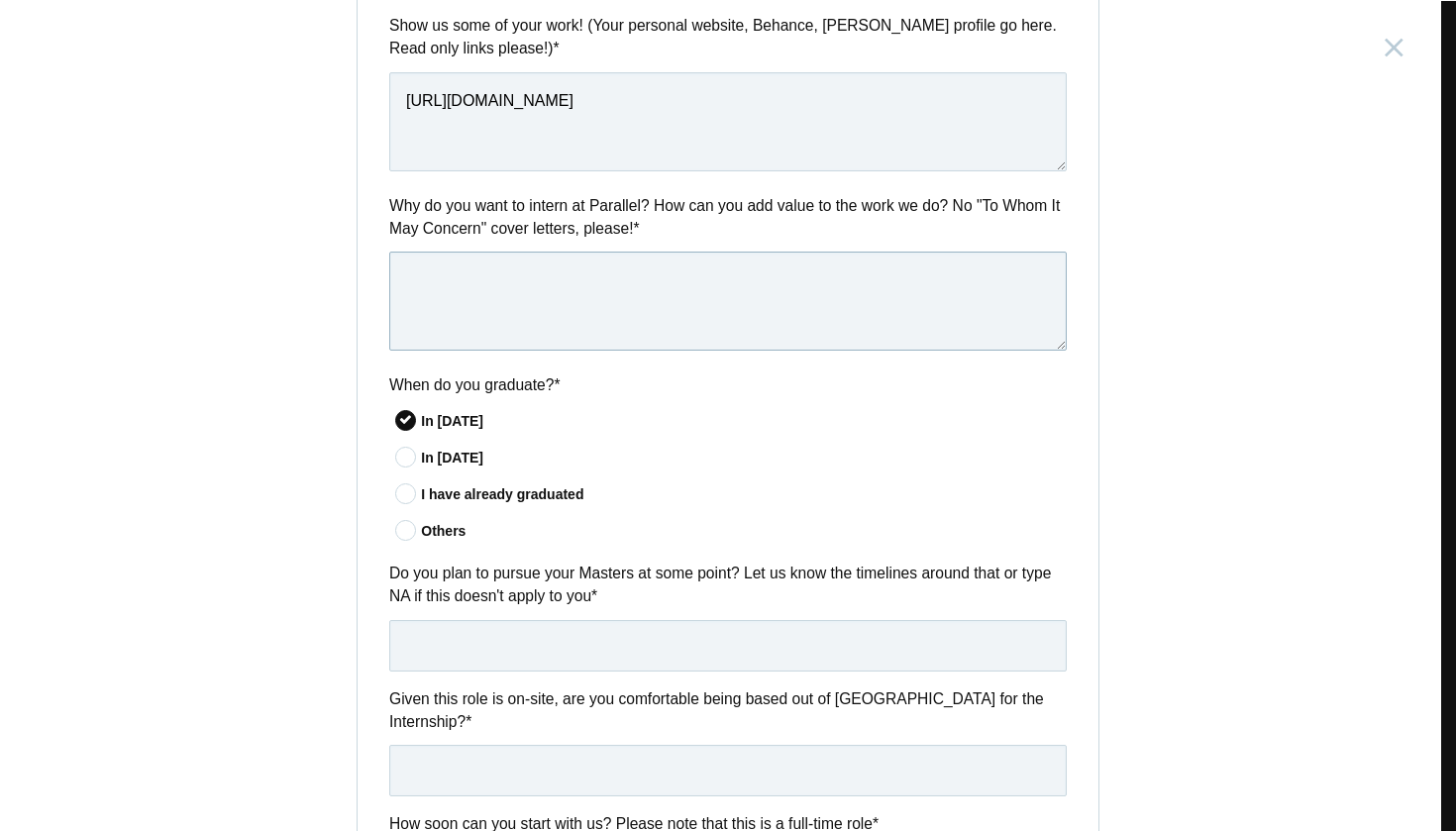 click at bounding box center (728, 301) 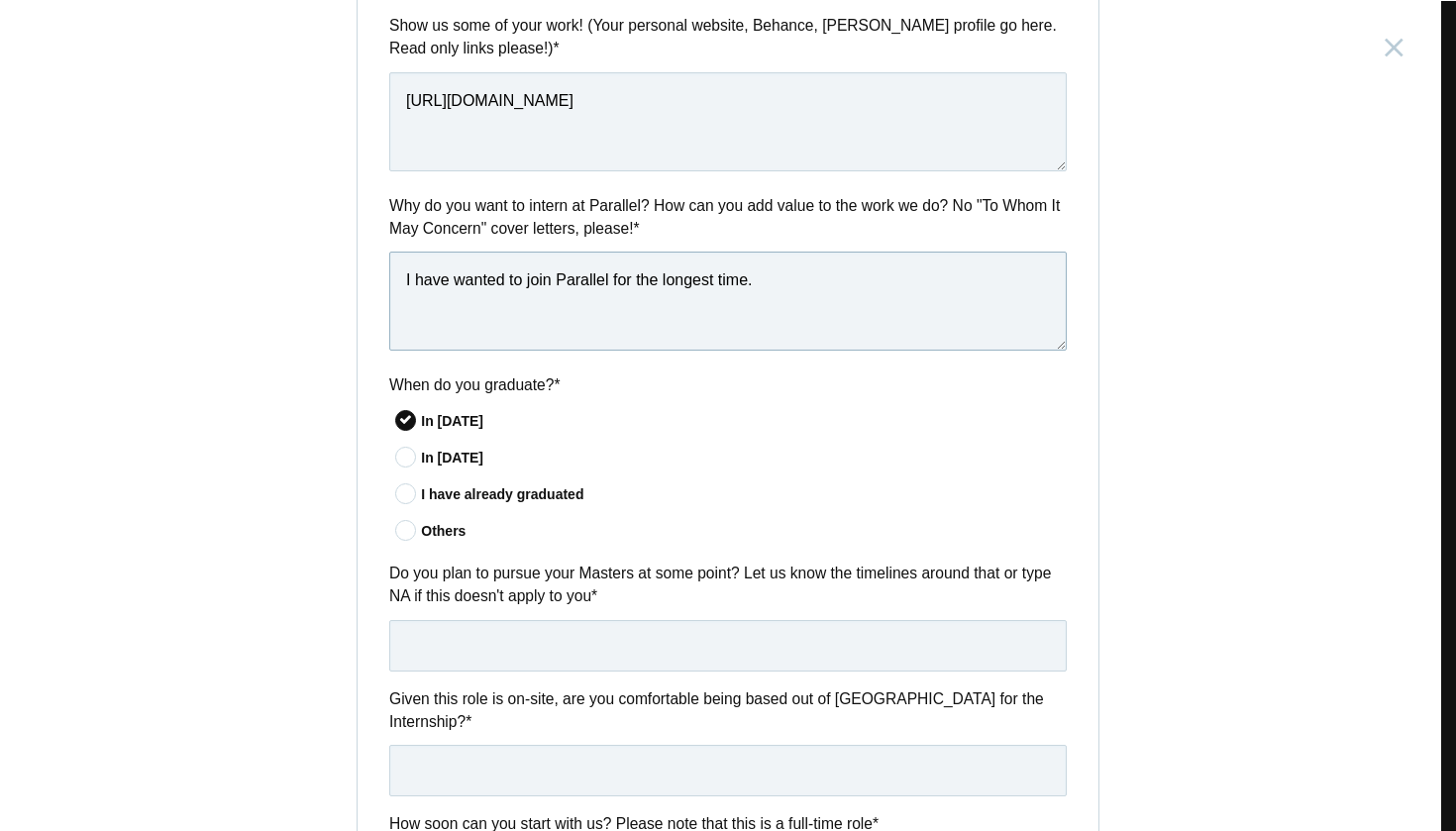 paste on "I’m really inspired by how Parallel blends design with real impact. The way your team works closely with clients, almost like an extension of their product teams, feels collaborative and purposeful." 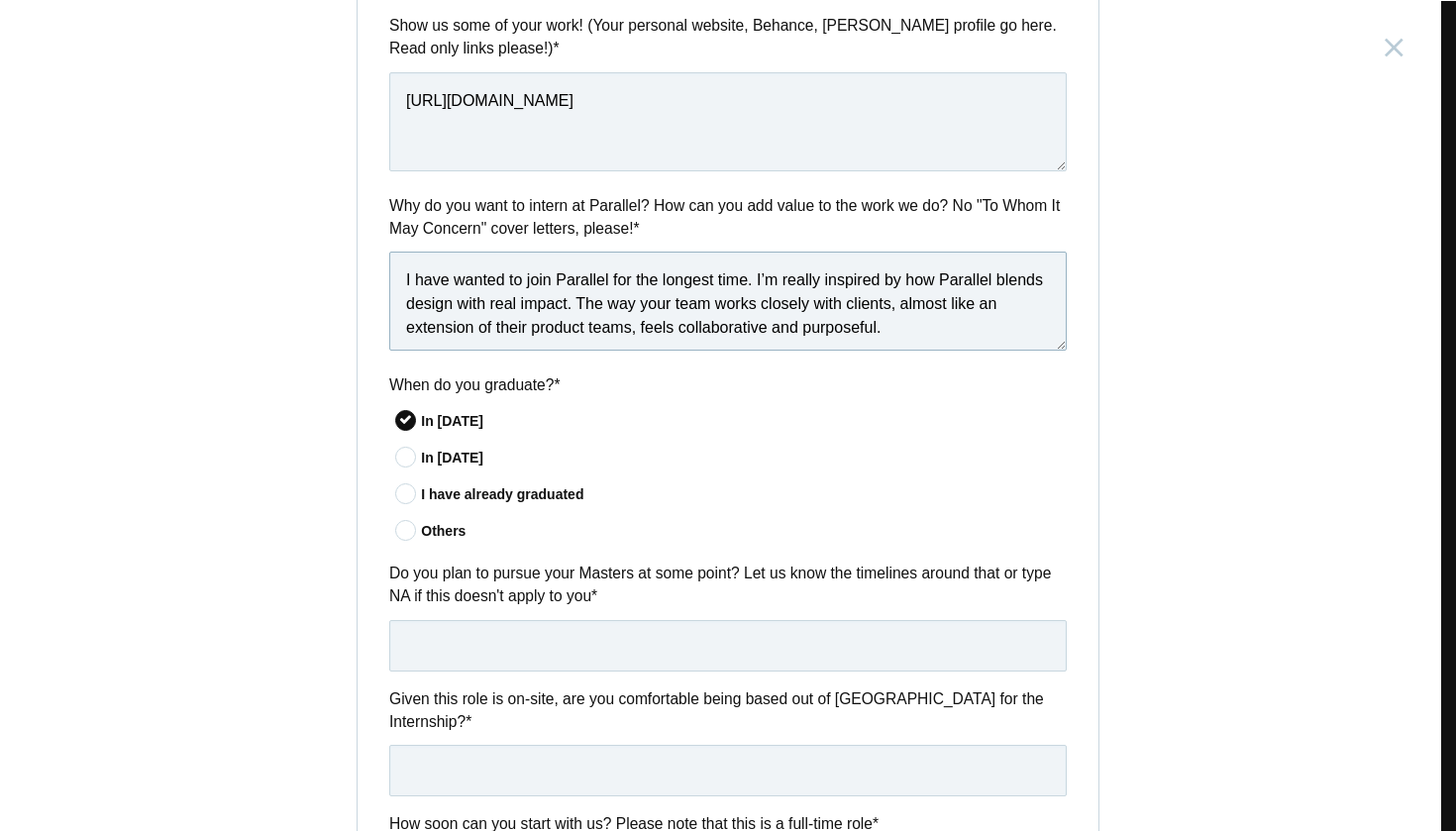 click on "I have wanted to join Parallel for the longest time. I’m really inspired by how Parallel blends design with real impact. The way your team works closely with clients, almost like an extension of their product teams, feels collaborative and purposeful." at bounding box center (728, 301) 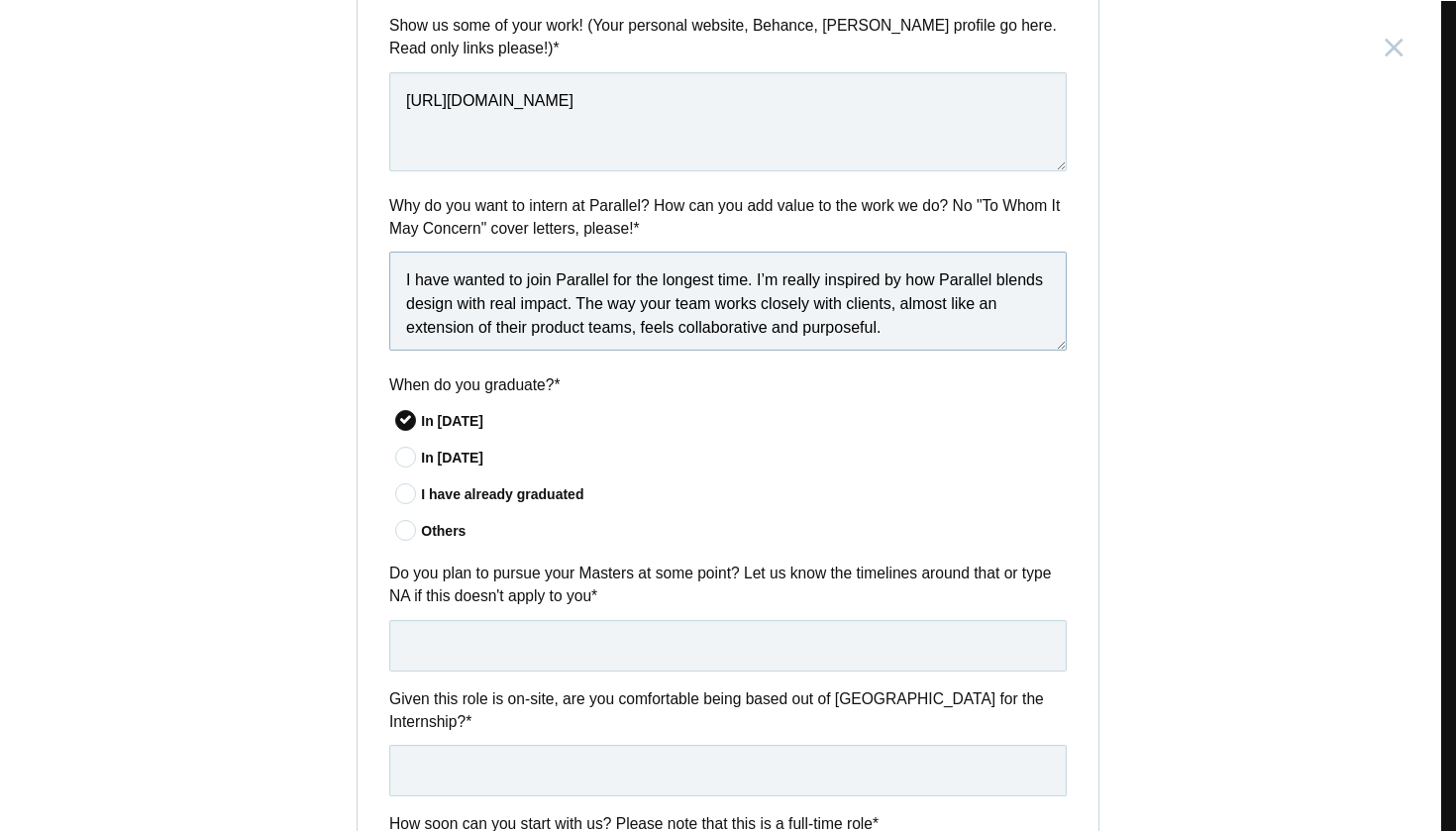 click on "I have wanted to join Parallel for the longest time. I’m really inspired by how Parallel blends design with real impact. The way your team works closely with clients, almost like an extension of their product teams, feels collaborative and purposeful." at bounding box center [728, 301] 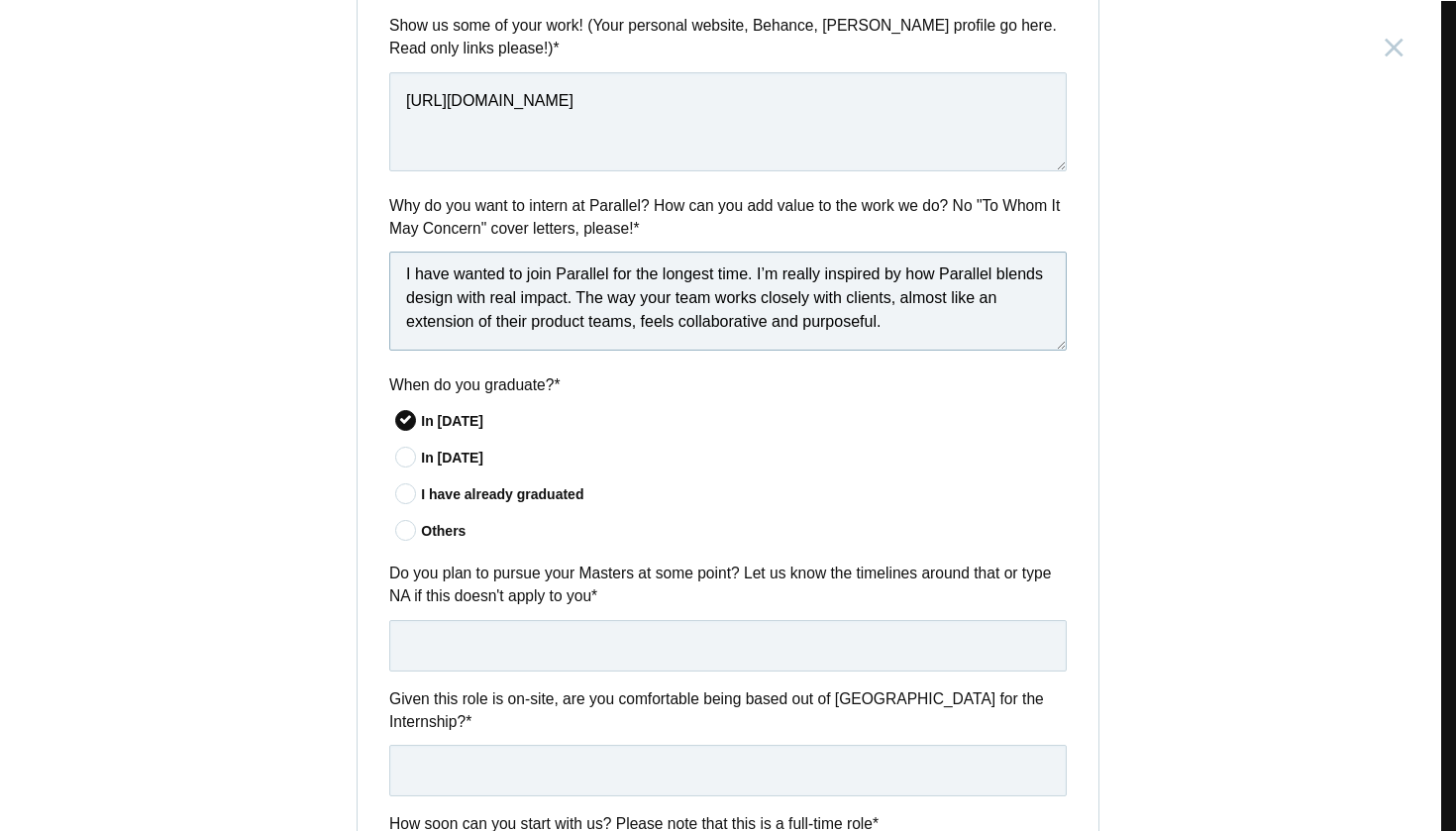 scroll, scrollTop: 6, scrollLeft: 0, axis: vertical 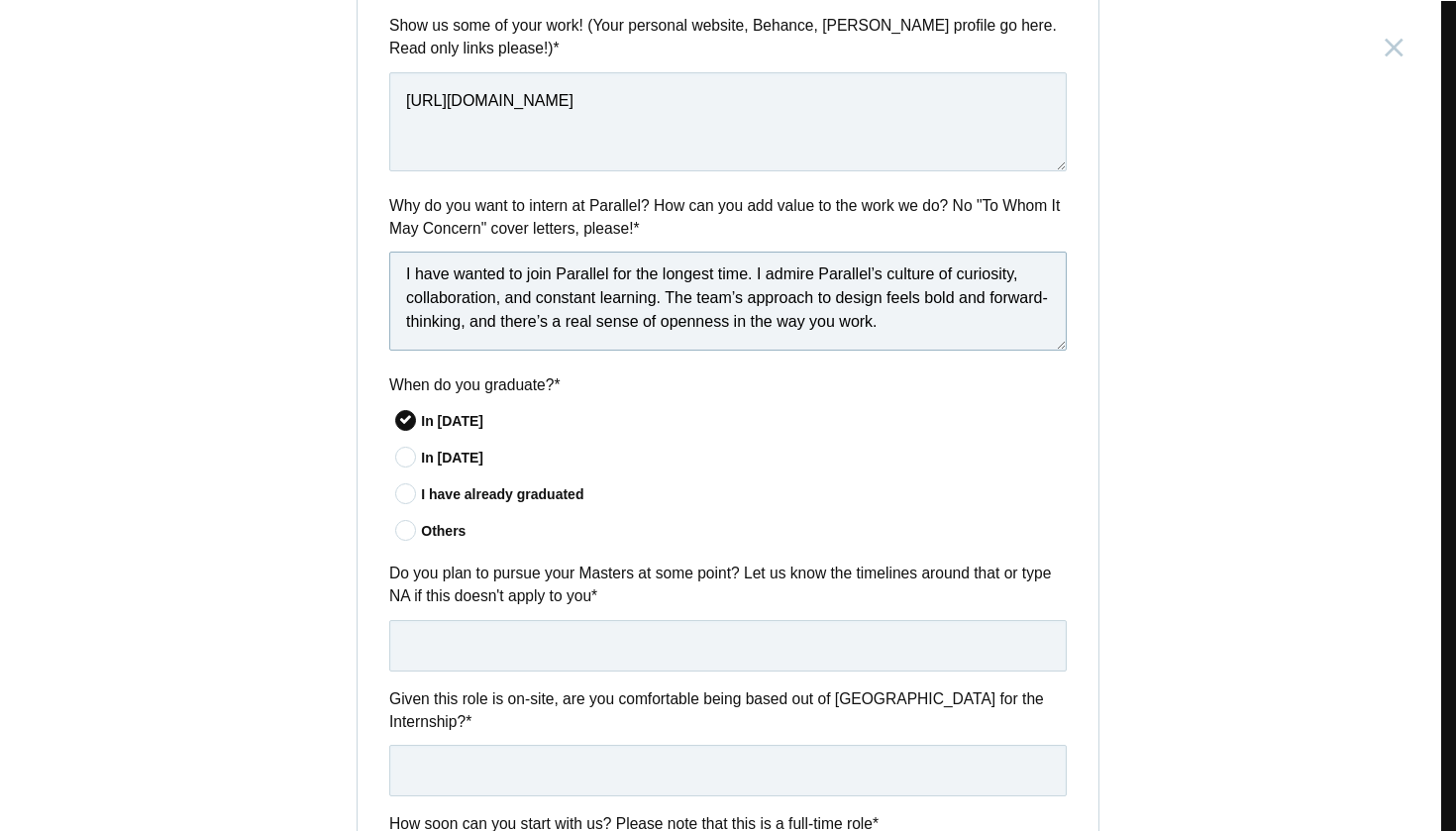drag, startPoint x: 961, startPoint y: 331, endPoint x: 751, endPoint y: 267, distance: 219.53587 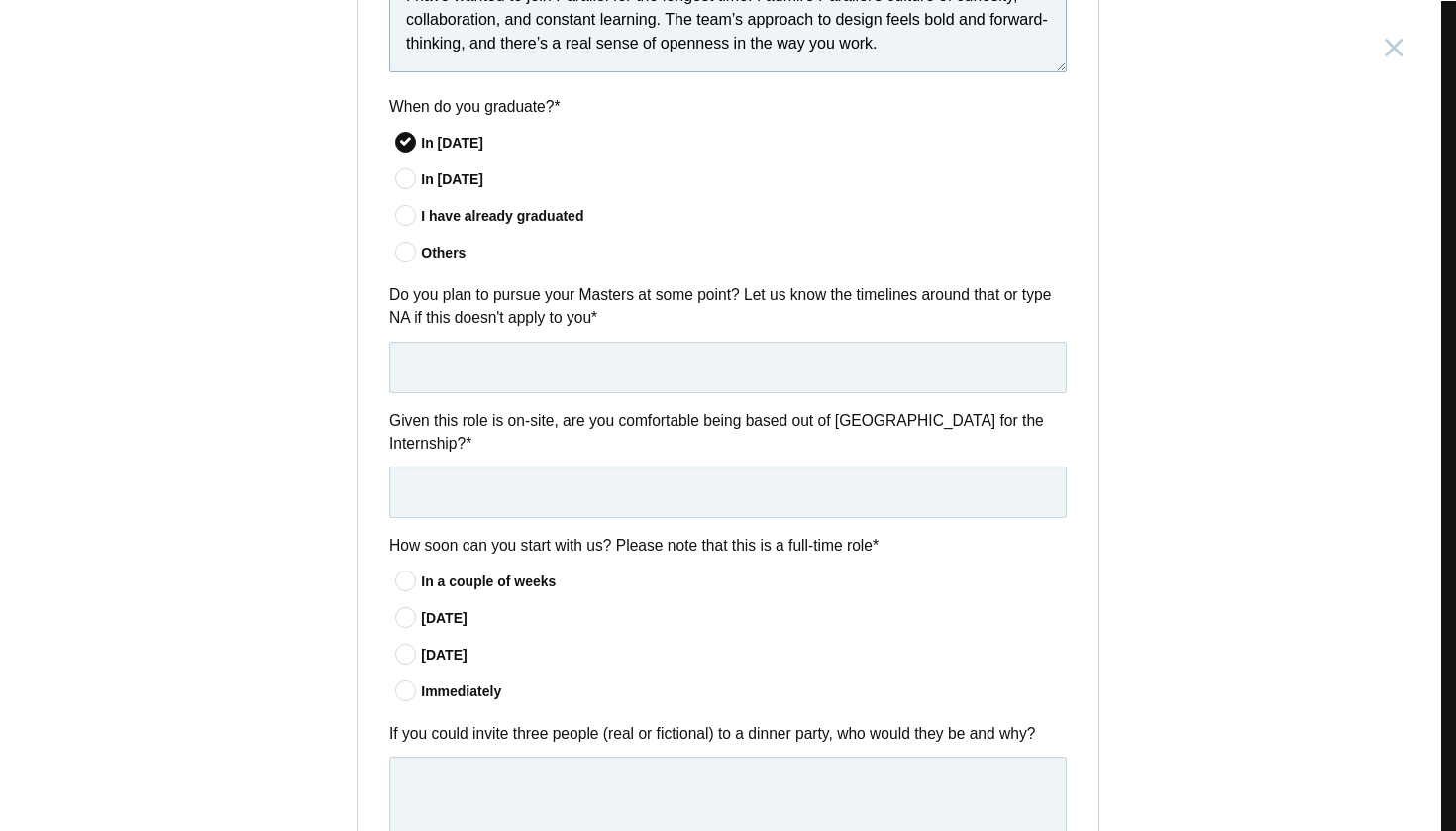 scroll, scrollTop: 1298, scrollLeft: 0, axis: vertical 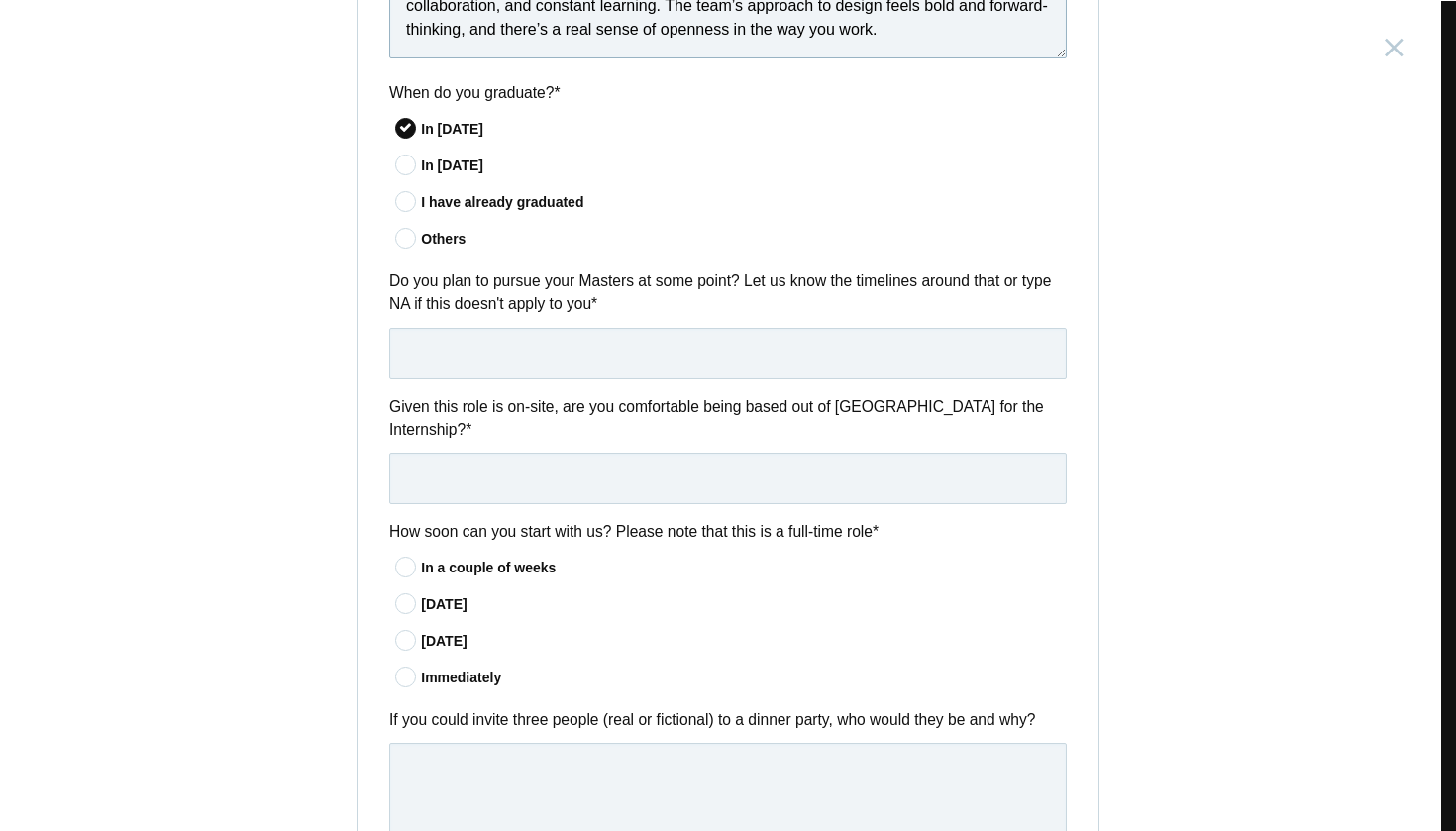 type on "I have wanted to join Parallel for the longest time. I admire Parallel’s culture of curiosity, collaboration, and constant learning. The team’s approach to design feels bold and forward-thinking, and there’s a real sense of openness in the way you work." 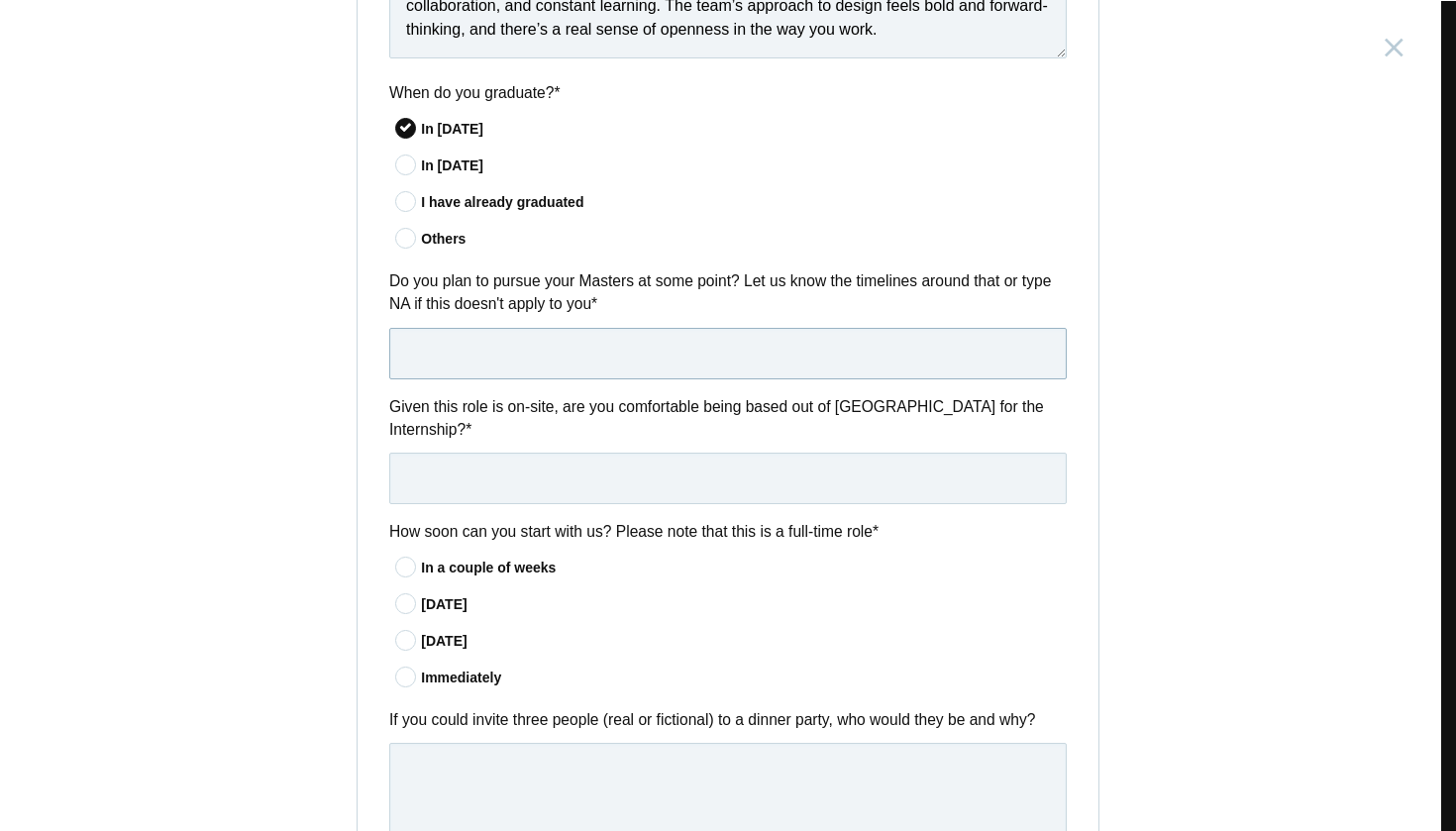 click at bounding box center [728, 354] 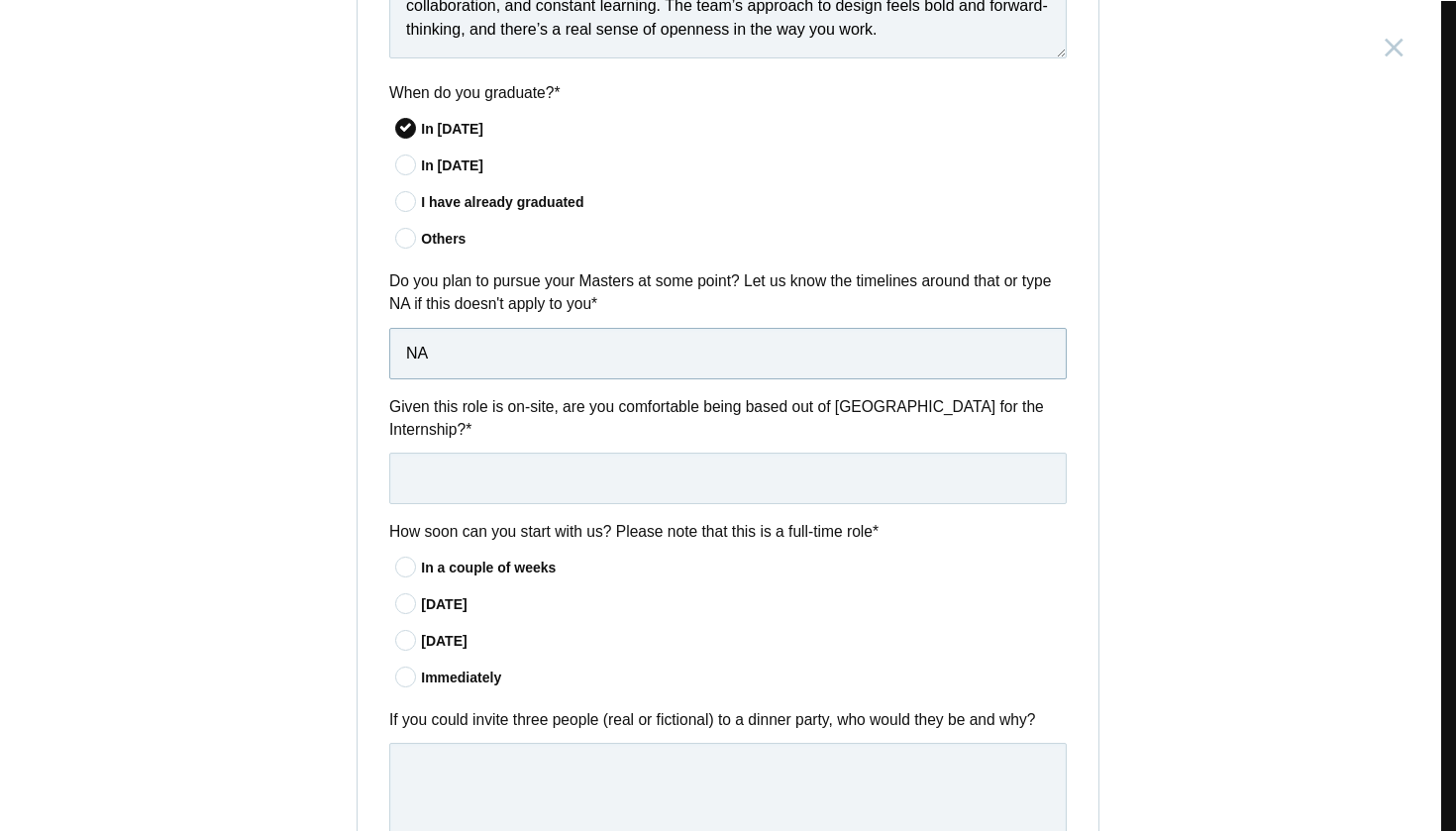 type on "NA" 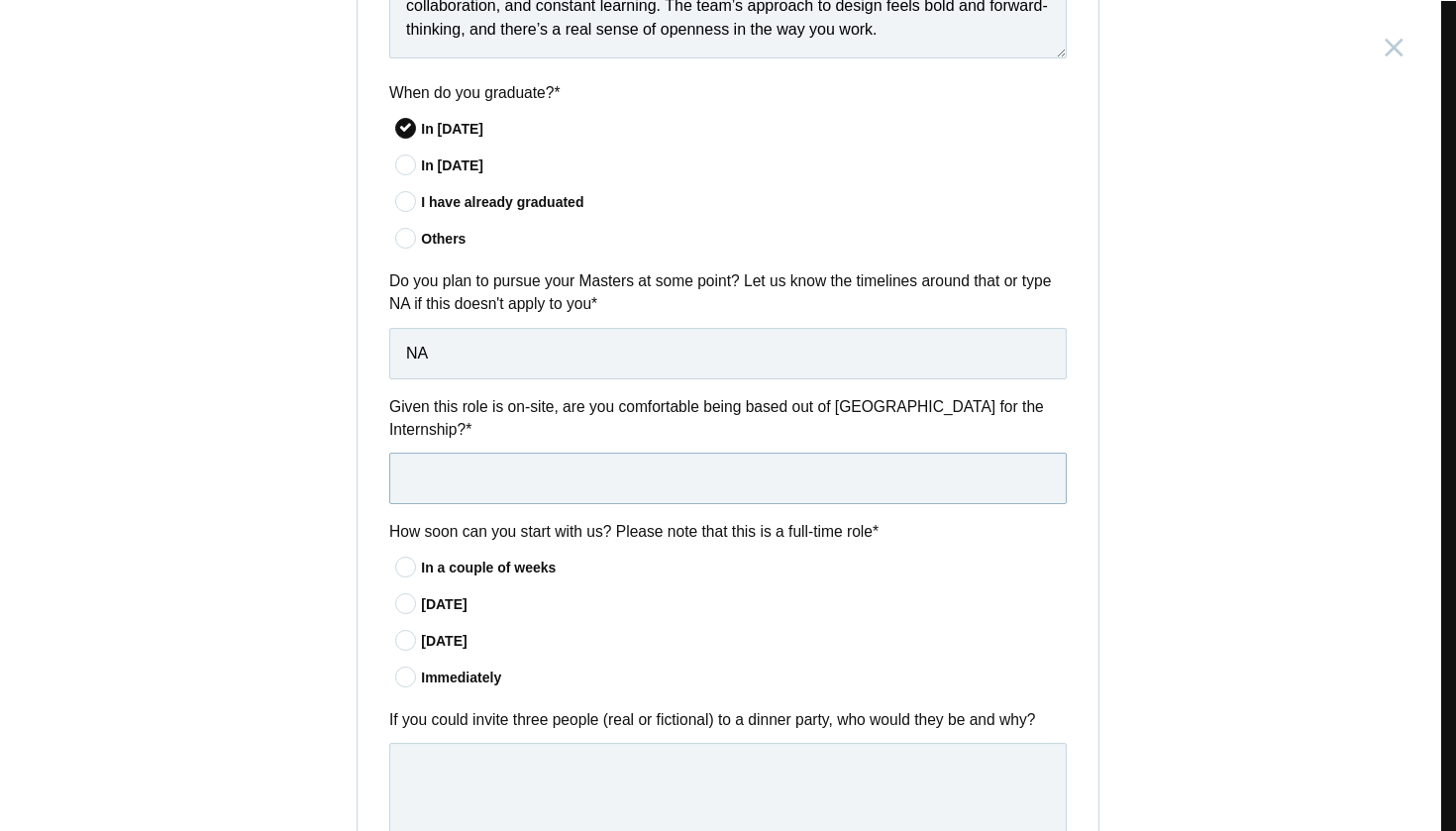 click at bounding box center (728, 478) 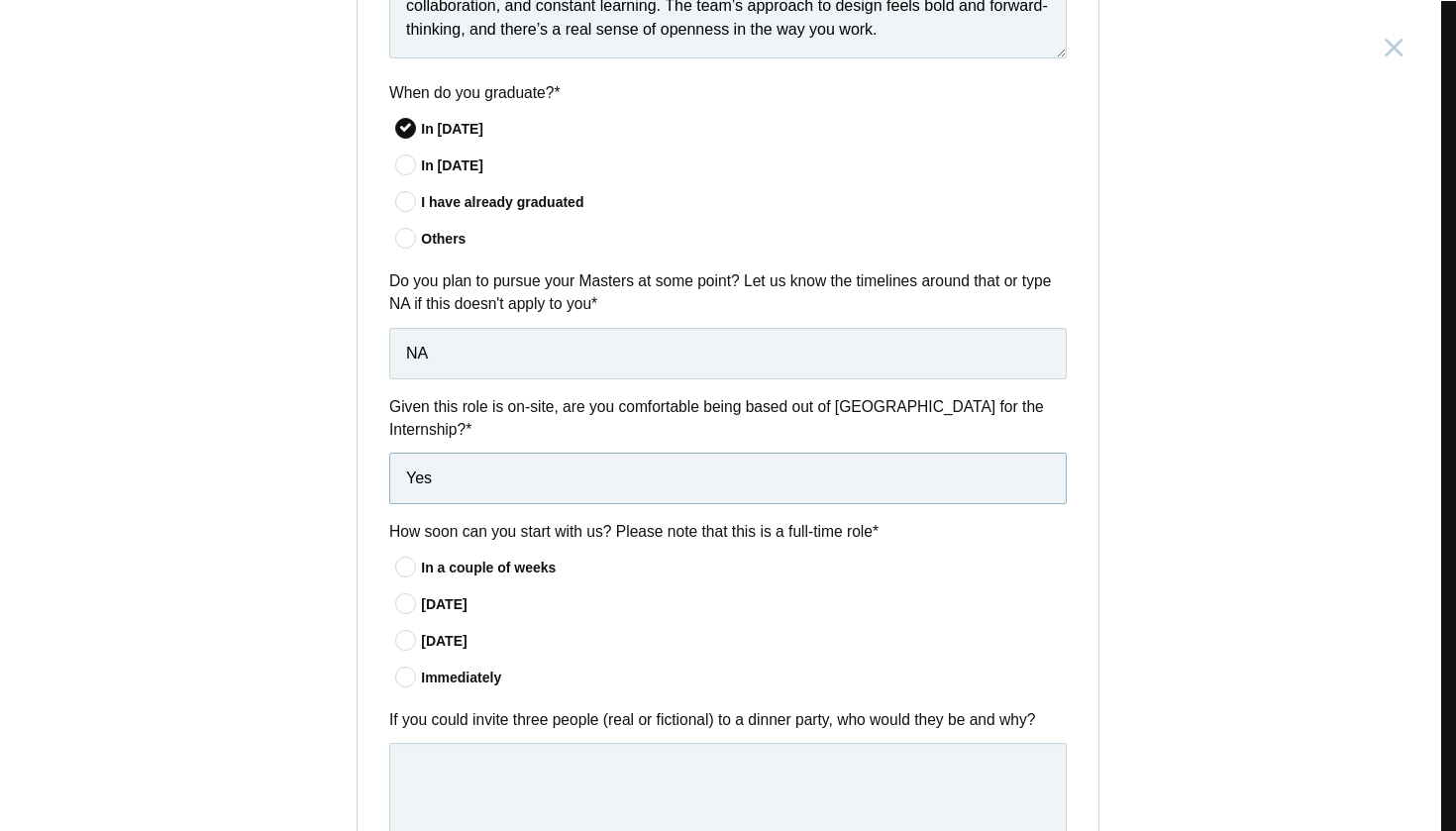 type on "Yes" 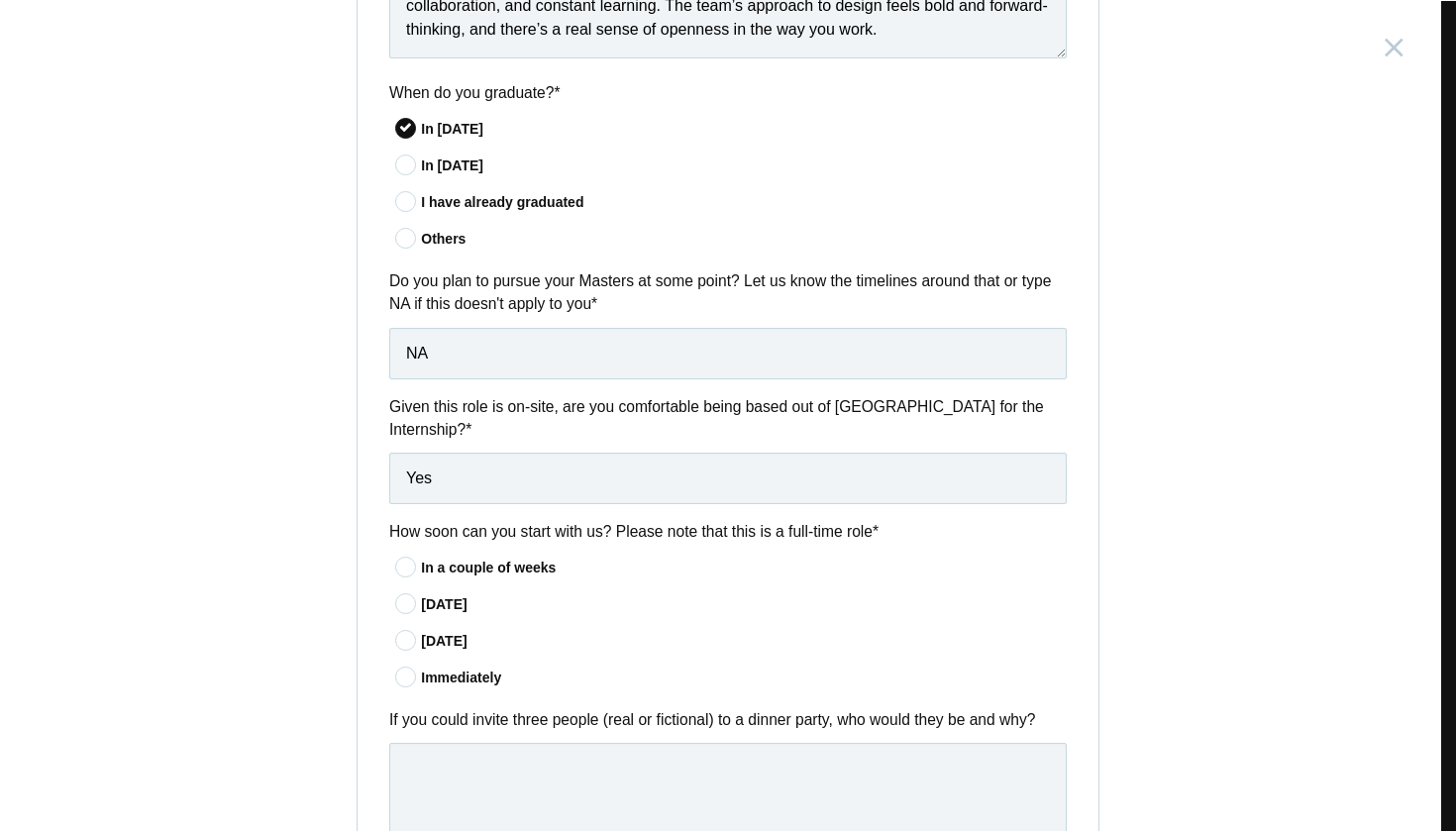 click on "In a couple of weeks" at bounding box center [744, 568] 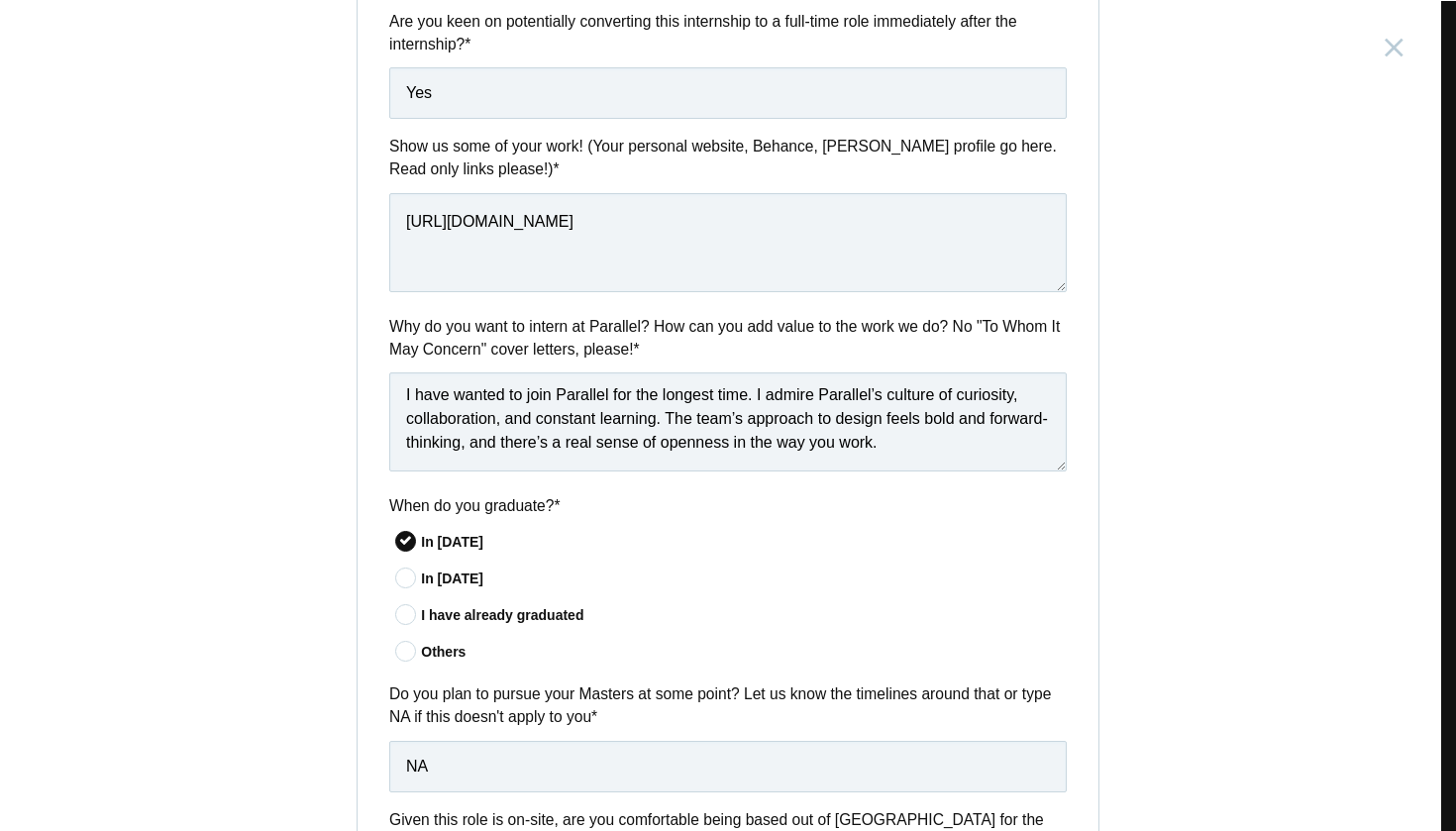 scroll, scrollTop: 886, scrollLeft: 0, axis: vertical 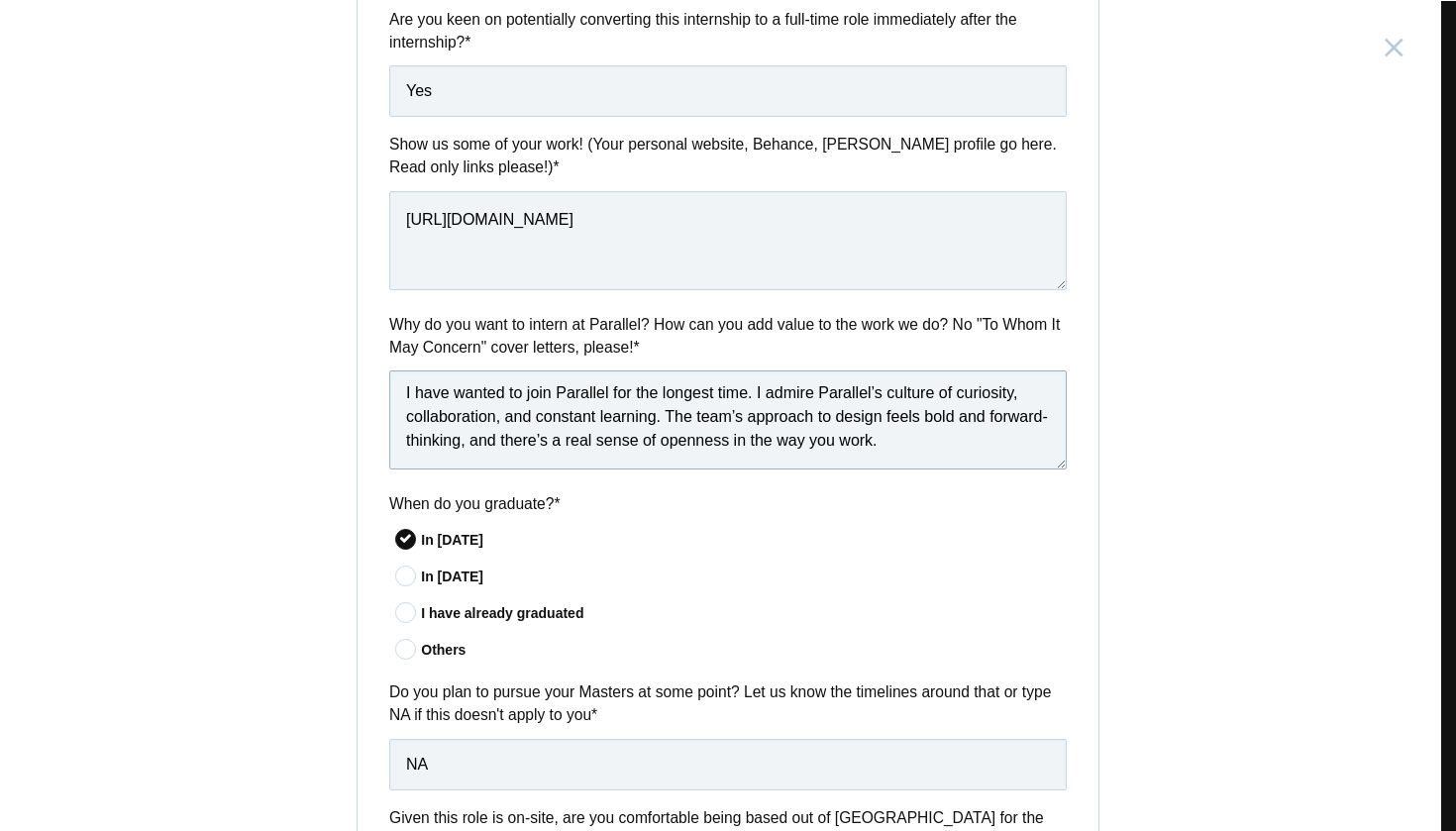 click on "I have wanted to join Parallel for the longest time. I admire Parallel’s culture of curiosity, collaboration, and constant learning. The team’s approach to design feels bold and forward-thinking, and there’s a real sense of openness in the way you work." at bounding box center [728, 420] 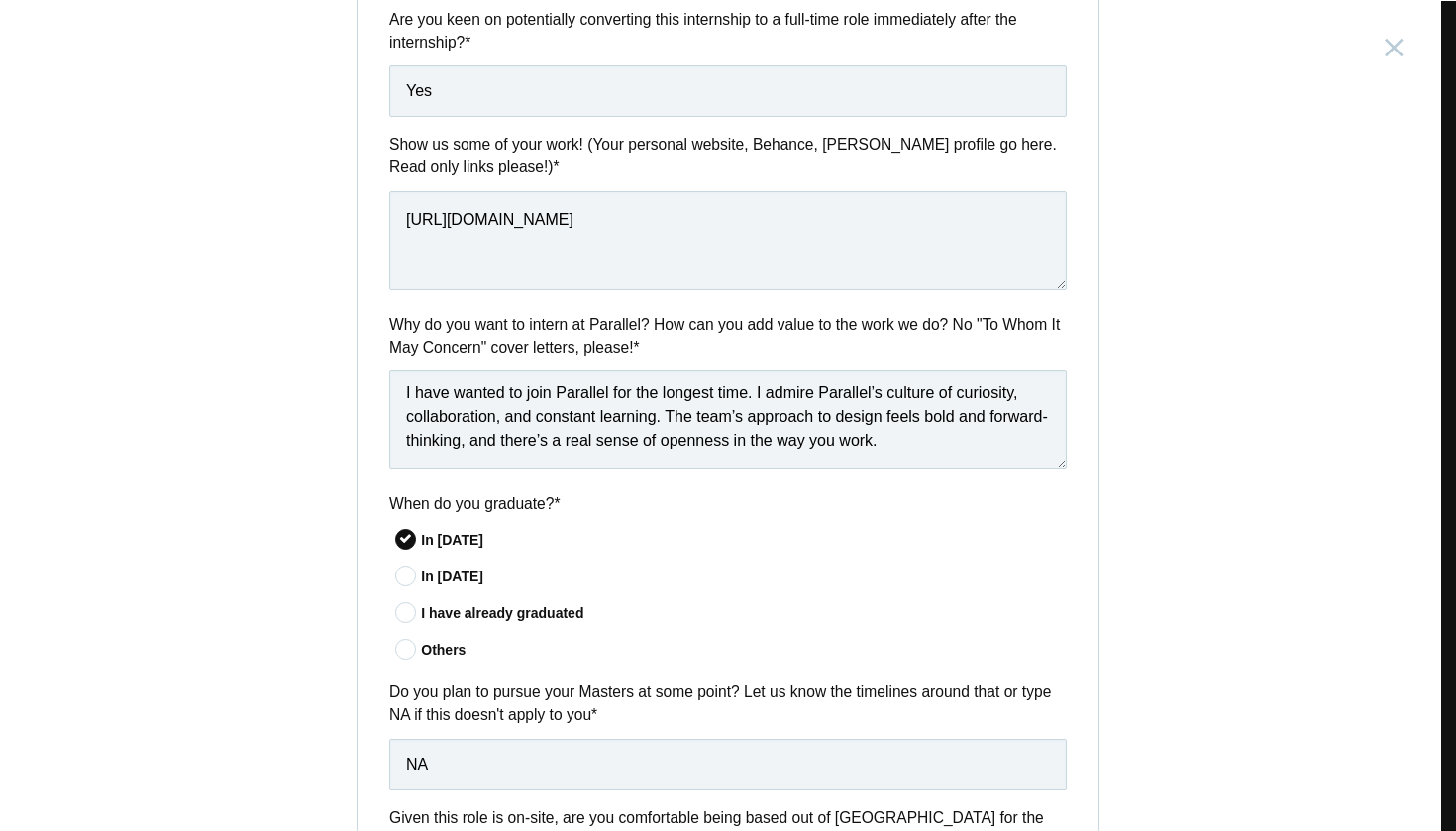 click on "Why do you want to intern at Parallel? How can you add value to the work we do?
No "To Whom It May Concern" cover letters, please!  *" at bounding box center [728, 336] 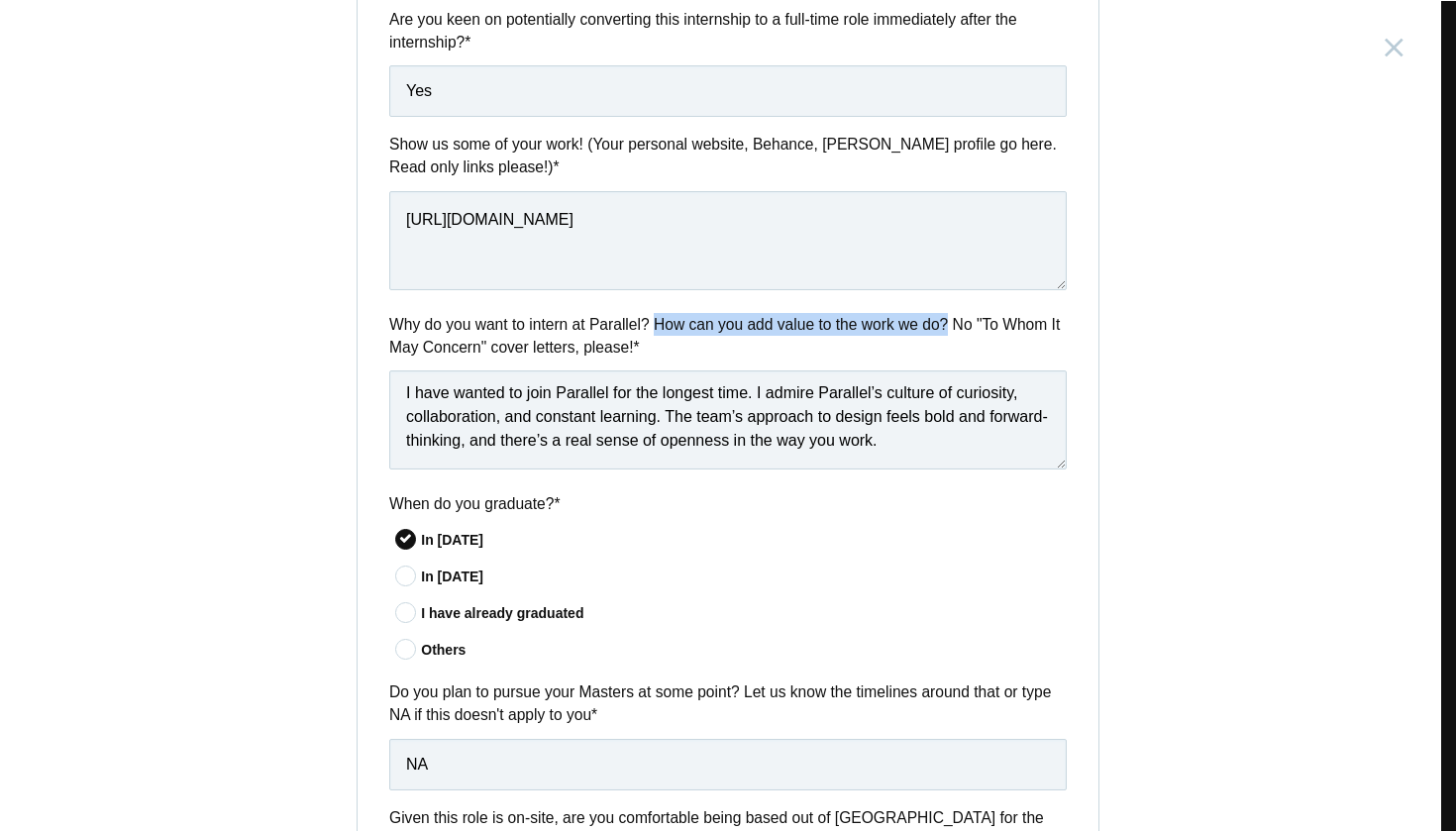 drag, startPoint x: 659, startPoint y: 319, endPoint x: 964, endPoint y: 321, distance: 305.0066 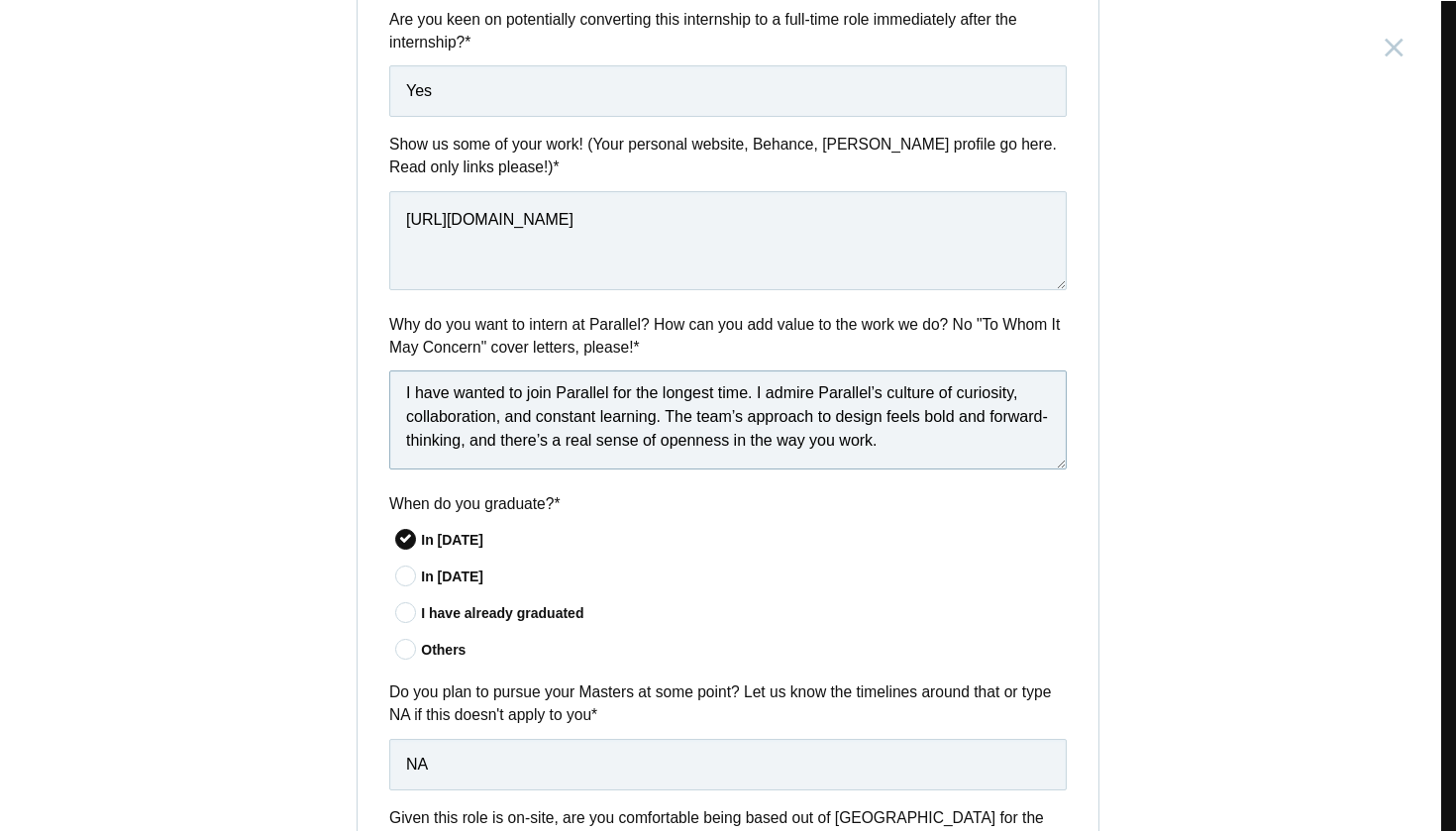 click on "I have wanted to join Parallel for the longest time. I admire Parallel’s culture of curiosity, collaboration, and constant learning. The team’s approach to design feels bold and forward-thinking, and there’s a real sense of openness in the way you work." at bounding box center (728, 420) 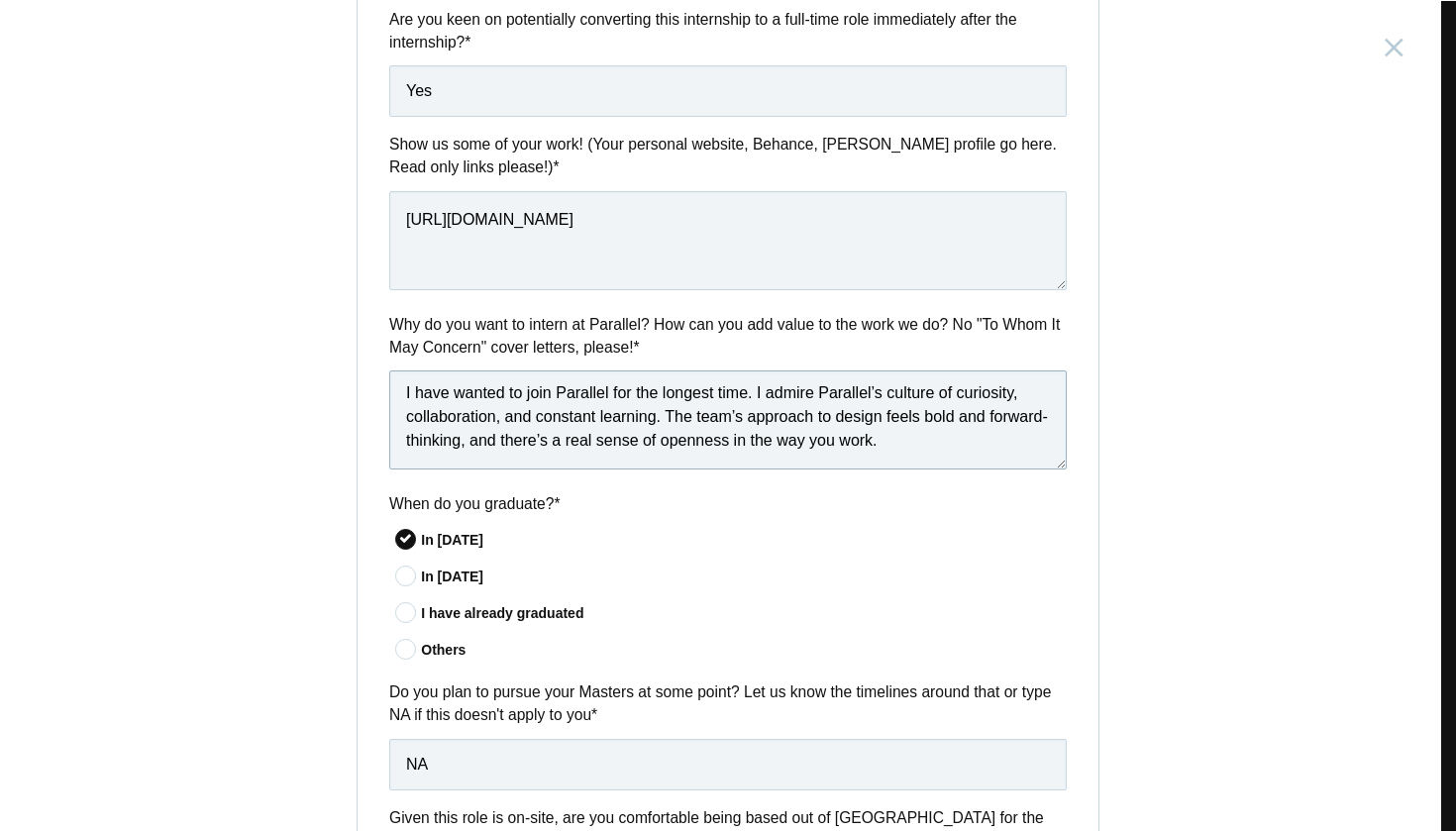 paste on "I bring a strong sense of empathy and clarity to my design process, always thinking about the people using the product and the problem we're solving. I enjoy working closely with teams, asking the right questions, and pushing ideas forward with purpose." 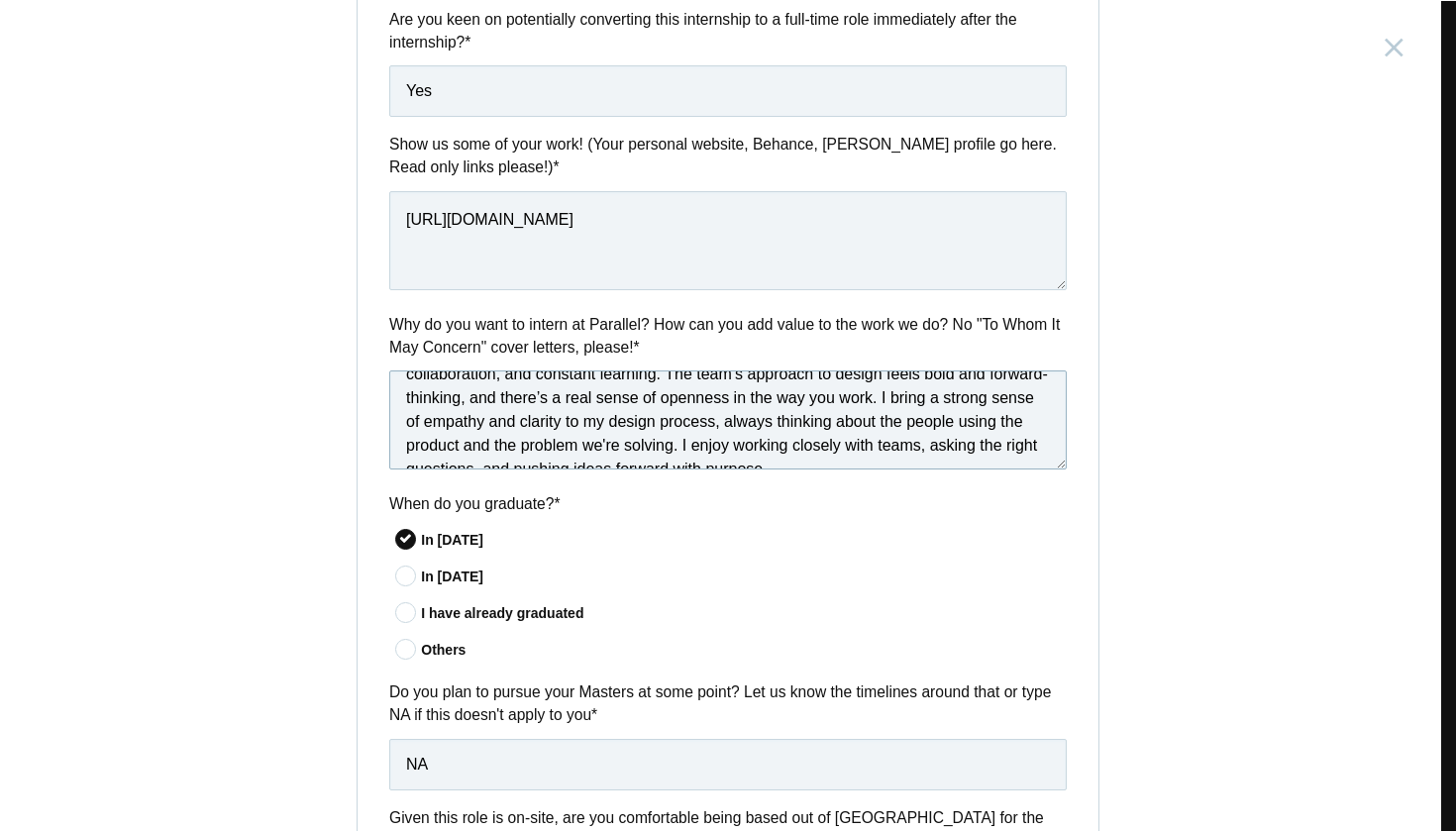 scroll, scrollTop: 55, scrollLeft: 0, axis: vertical 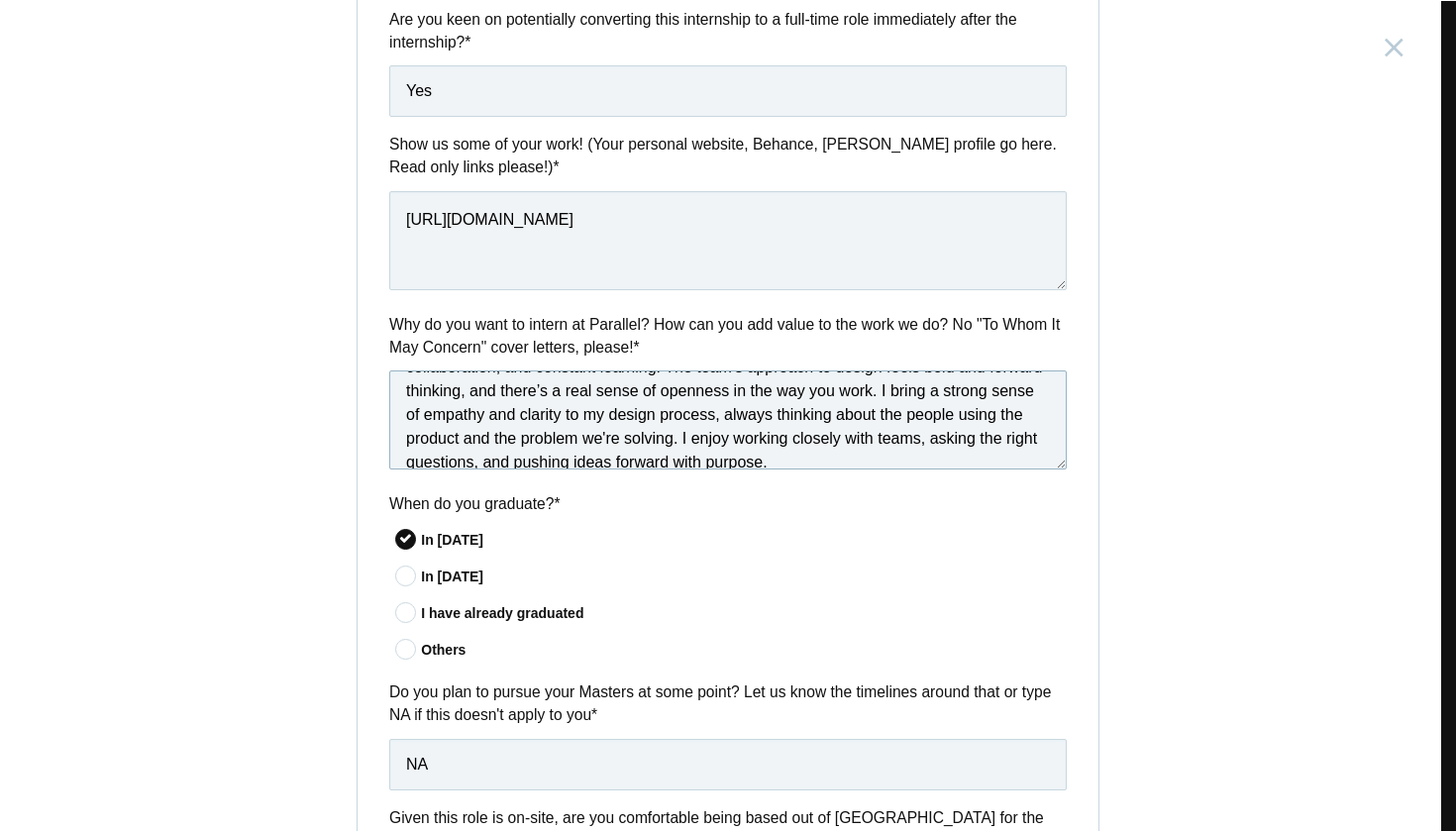click on "I have wanted to join Parallel for the longest time. I admire Parallel’s culture of curiosity, collaboration, and constant learning. The team’s approach to design feels bold and forward-thinking, and there’s a real sense of openness in the way you work. I bring a strong sense of empathy and clarity to my design process, always thinking about the people using the product and the problem we're solving. I enjoy working closely with teams, asking the right questions, and pushing ideas forward with purpose." at bounding box center (728, 420) 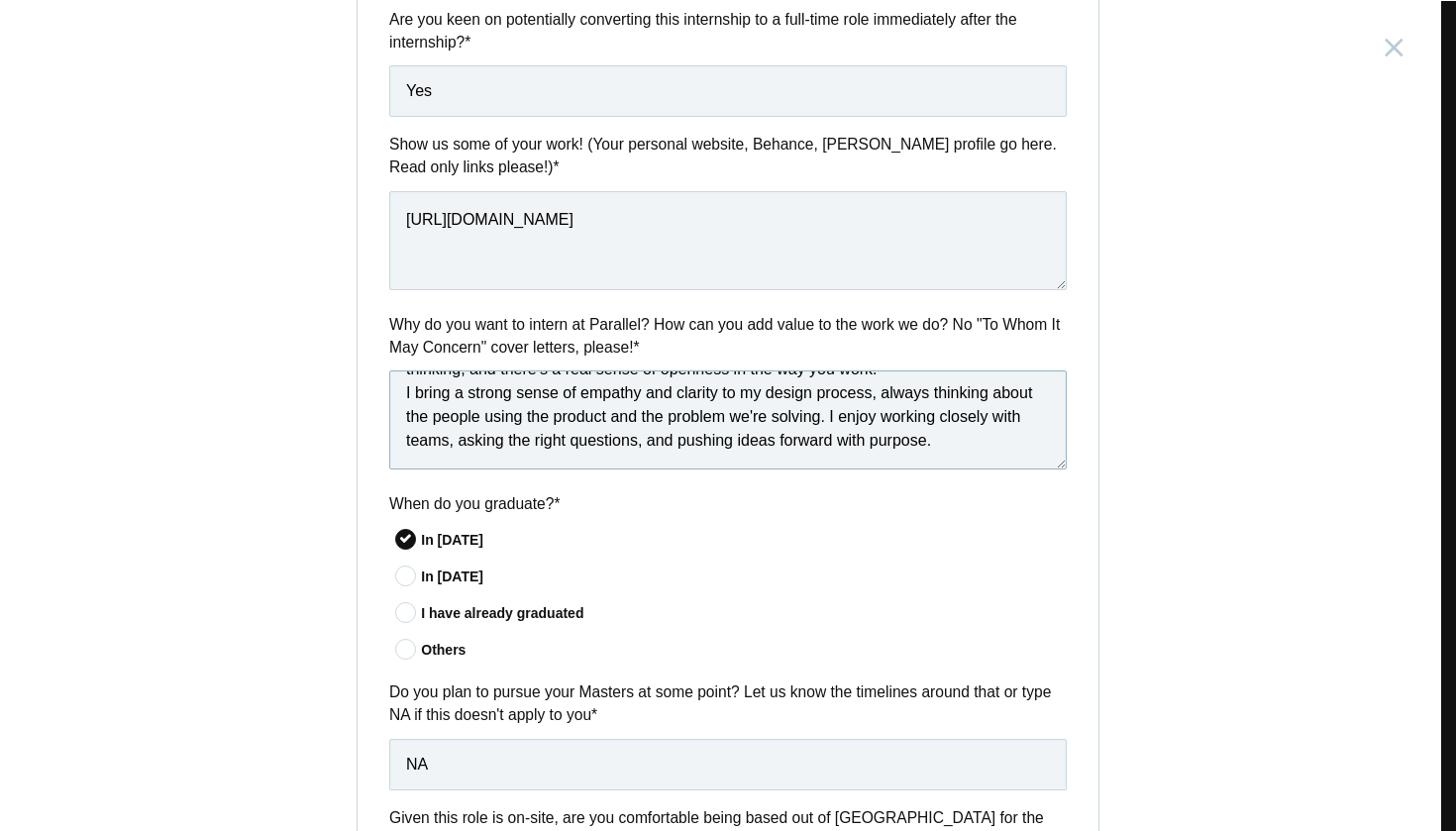 scroll, scrollTop: 77, scrollLeft: 0, axis: vertical 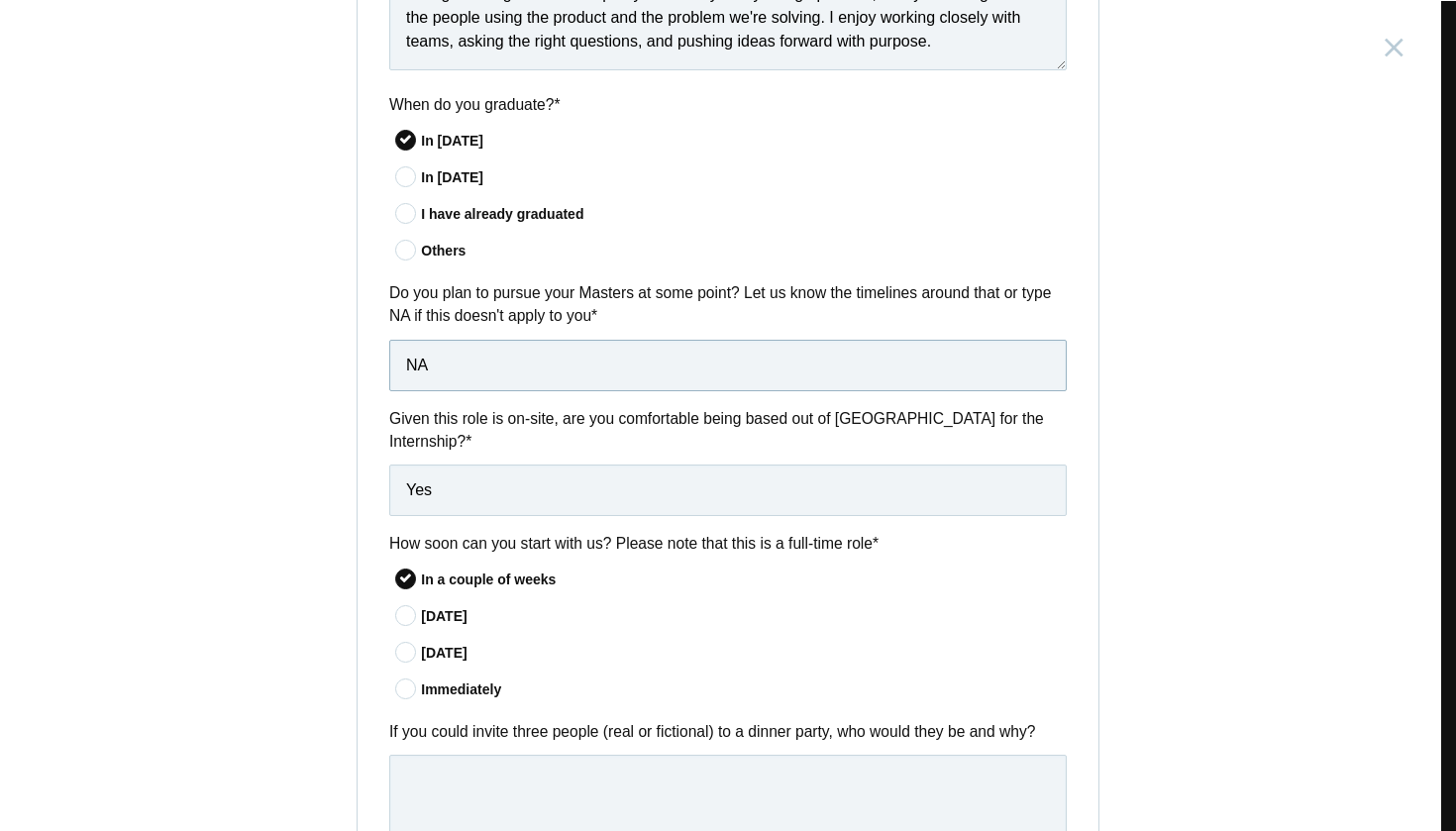 click on "NA" at bounding box center [728, 365] 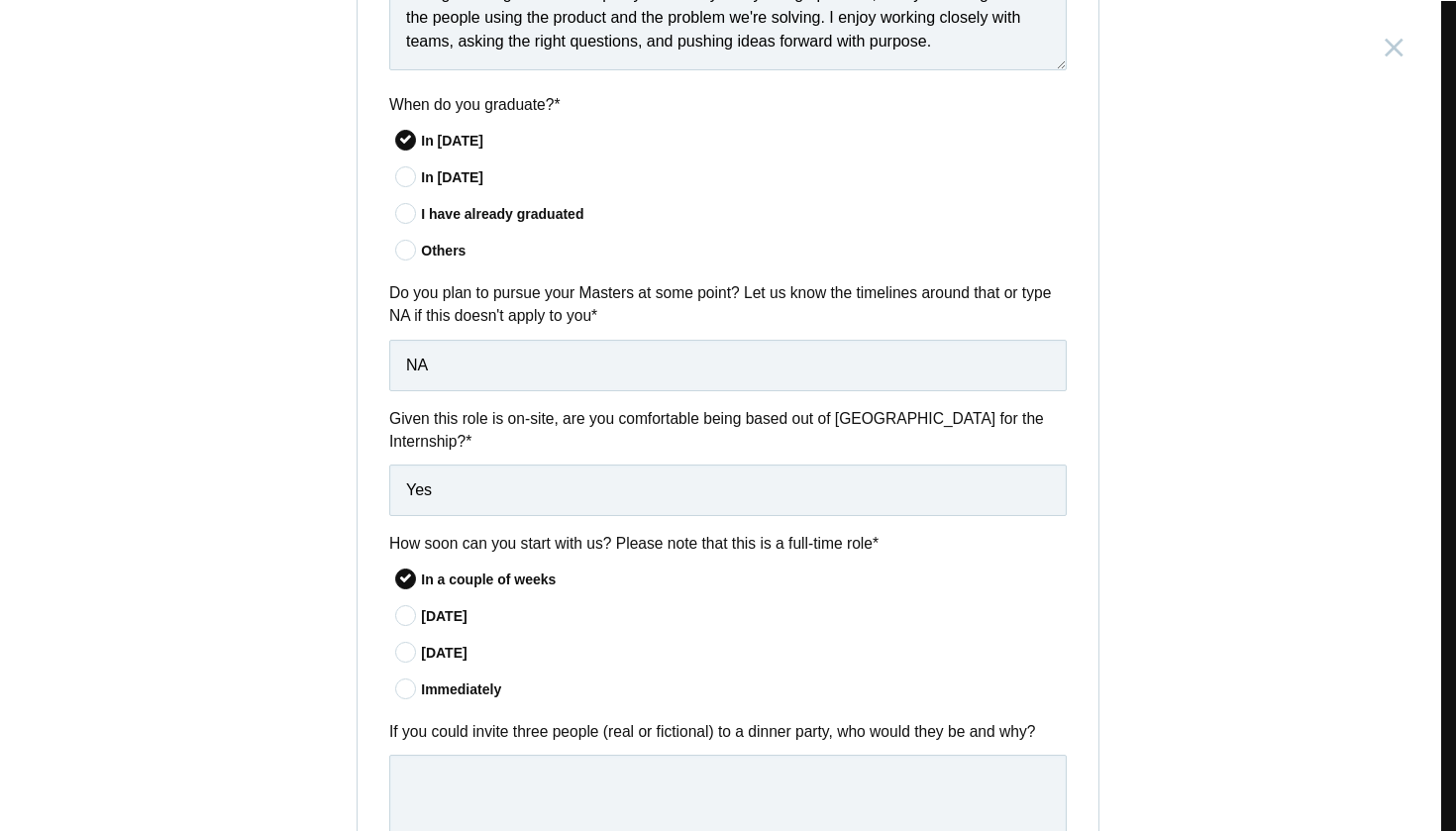 click on "Questions
How long can you intern for?   *
Less than 4 months
4 to 6 months More than 6 months *" at bounding box center [728, 129] 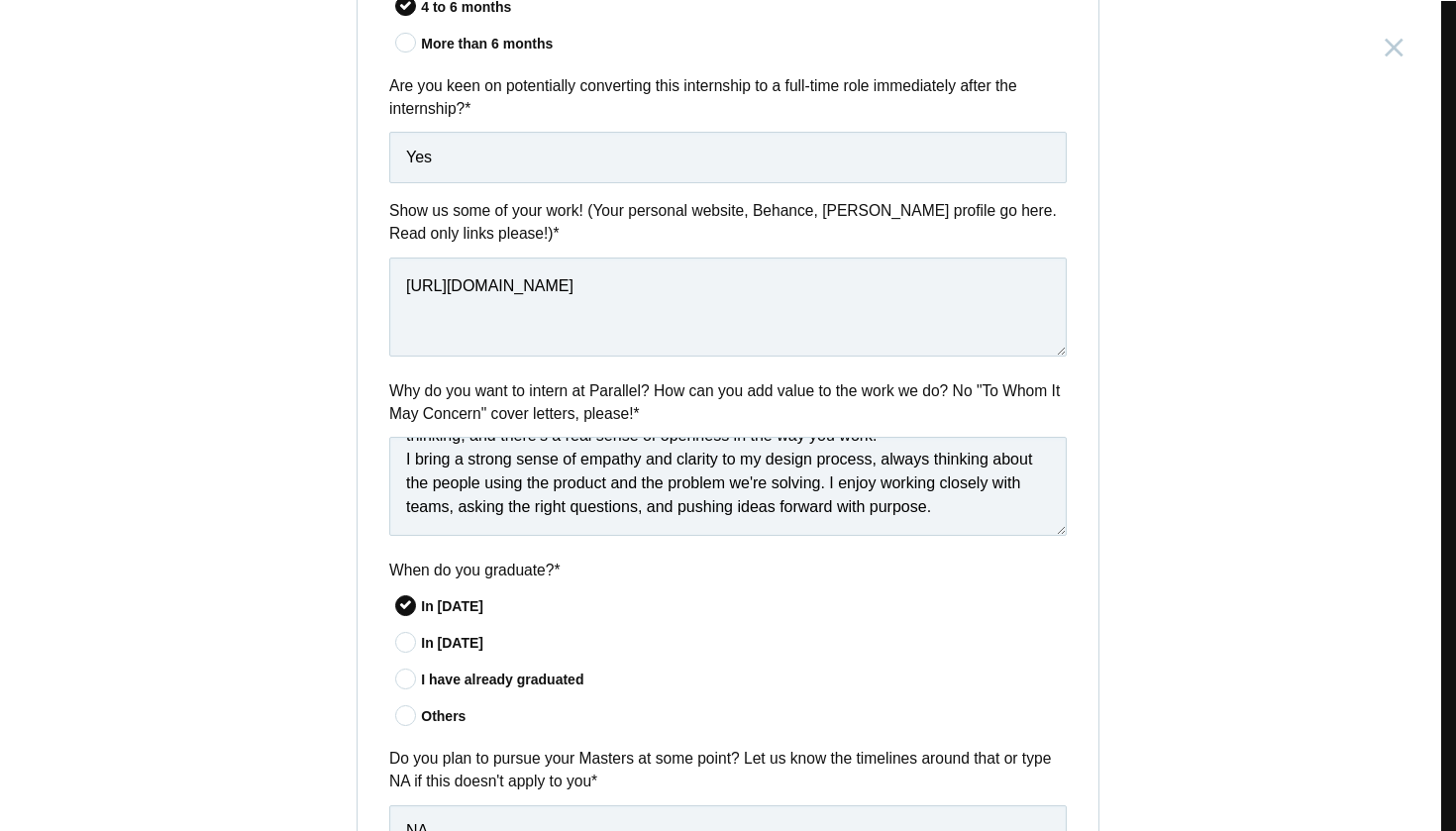 scroll, scrollTop: 817, scrollLeft: 0, axis: vertical 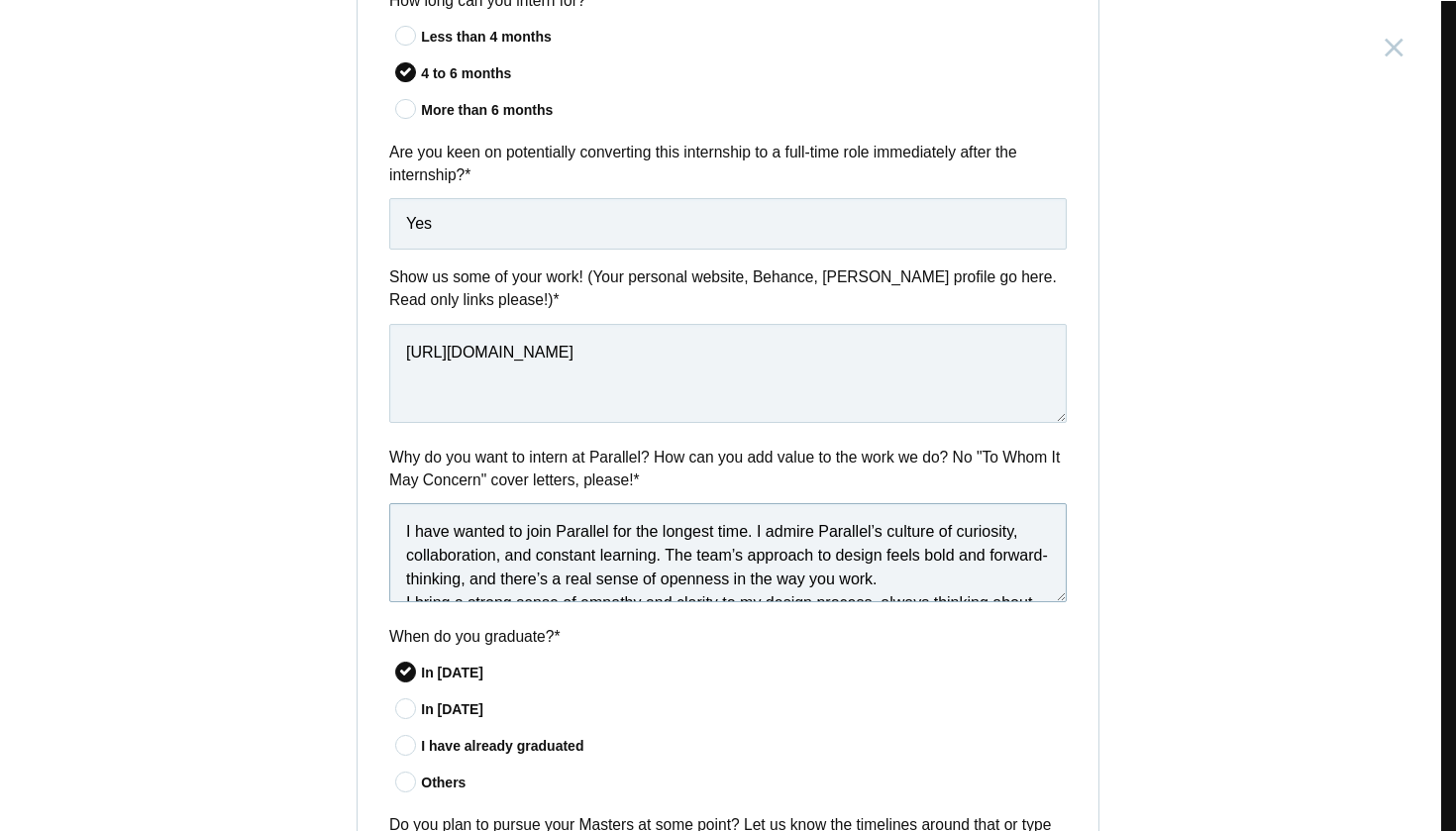 drag, startPoint x: 873, startPoint y: 530, endPoint x: 813, endPoint y: 531, distance: 60.00833 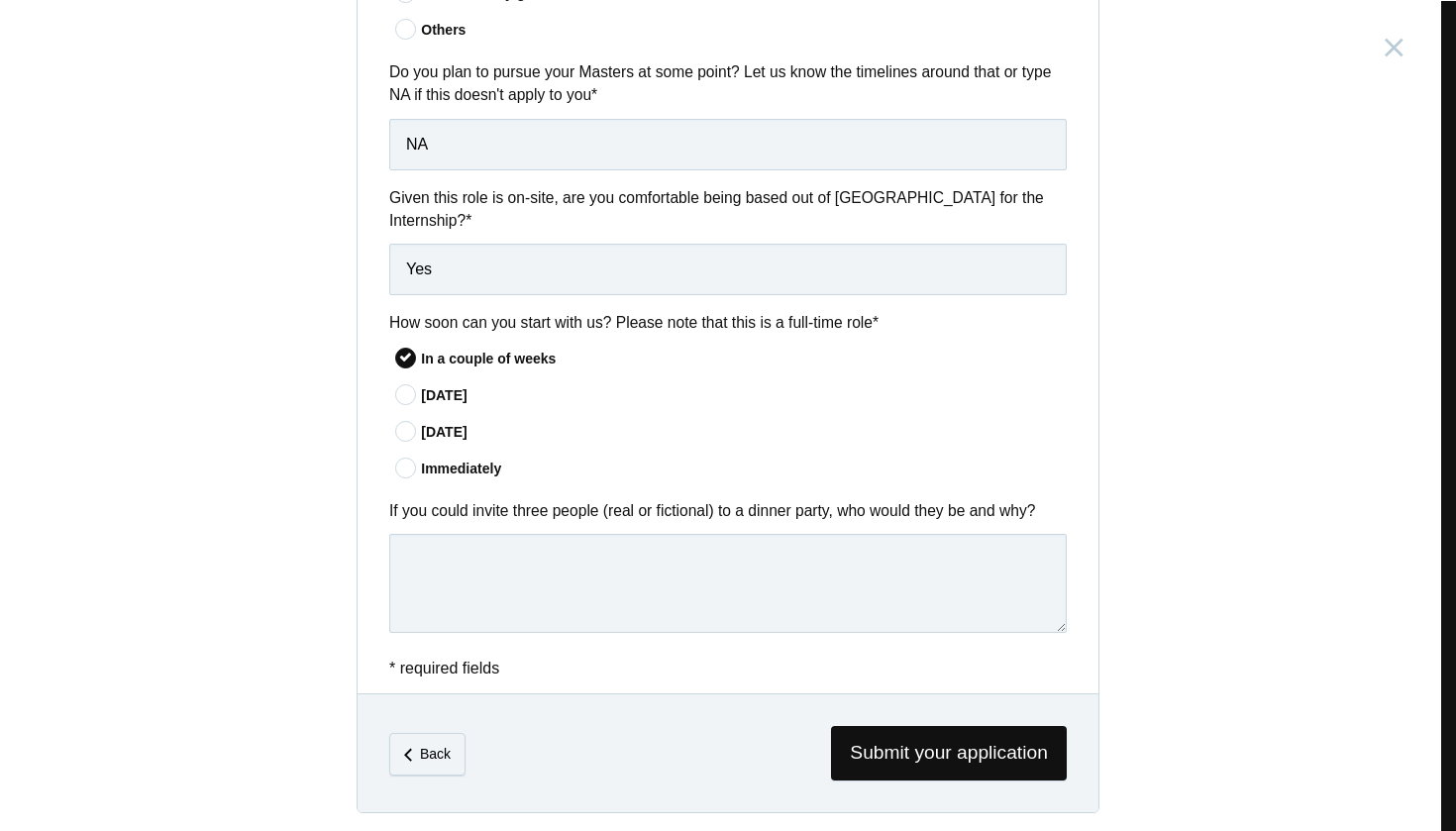scroll, scrollTop: 1506, scrollLeft: 0, axis: vertical 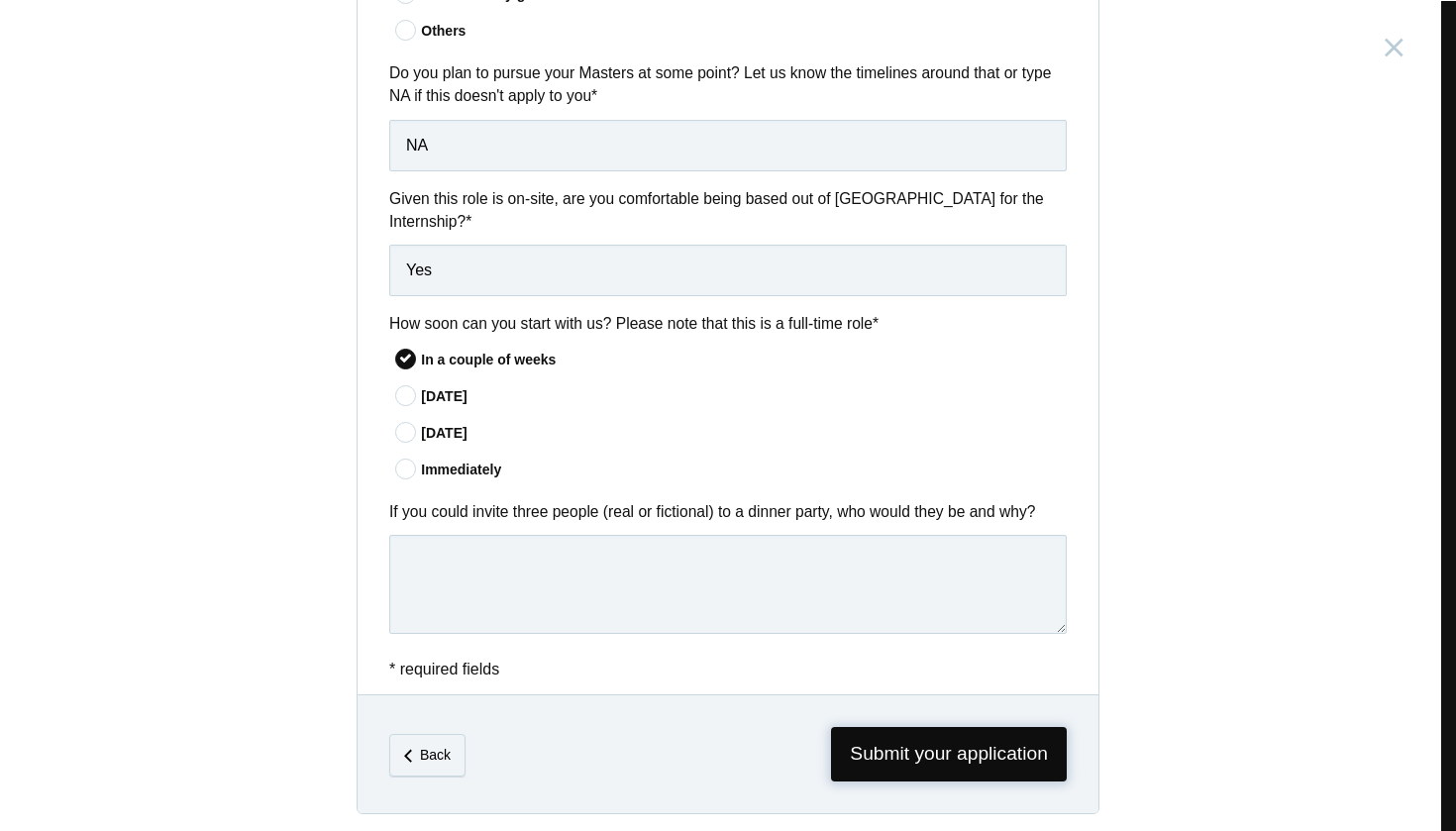 type on "I have wanted to join Parallel for the longest time. I admire the culture of curiosity, collaboration, and constant learning. The team’s approach to design feels bold and forward-thinking, and there’s a real sense of openness in the way you work.
I bring a strong sense of empathy and clarity to my design process, always thinking about the people using the product and the problem we're solving. I enjoy working closely with teams, asking the right questions, and pushing ideas forward with purpose." 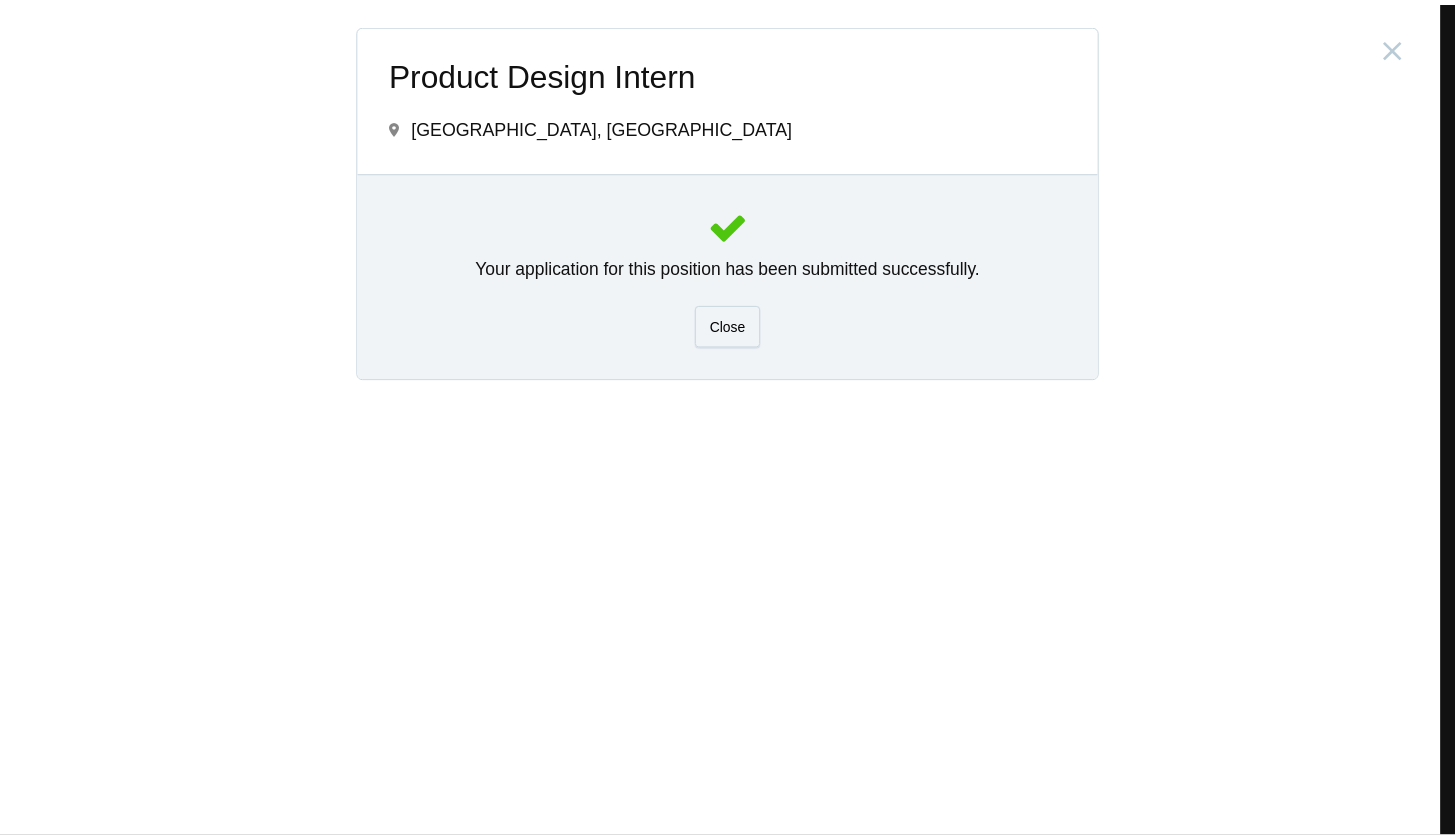 scroll, scrollTop: 0, scrollLeft: 0, axis: both 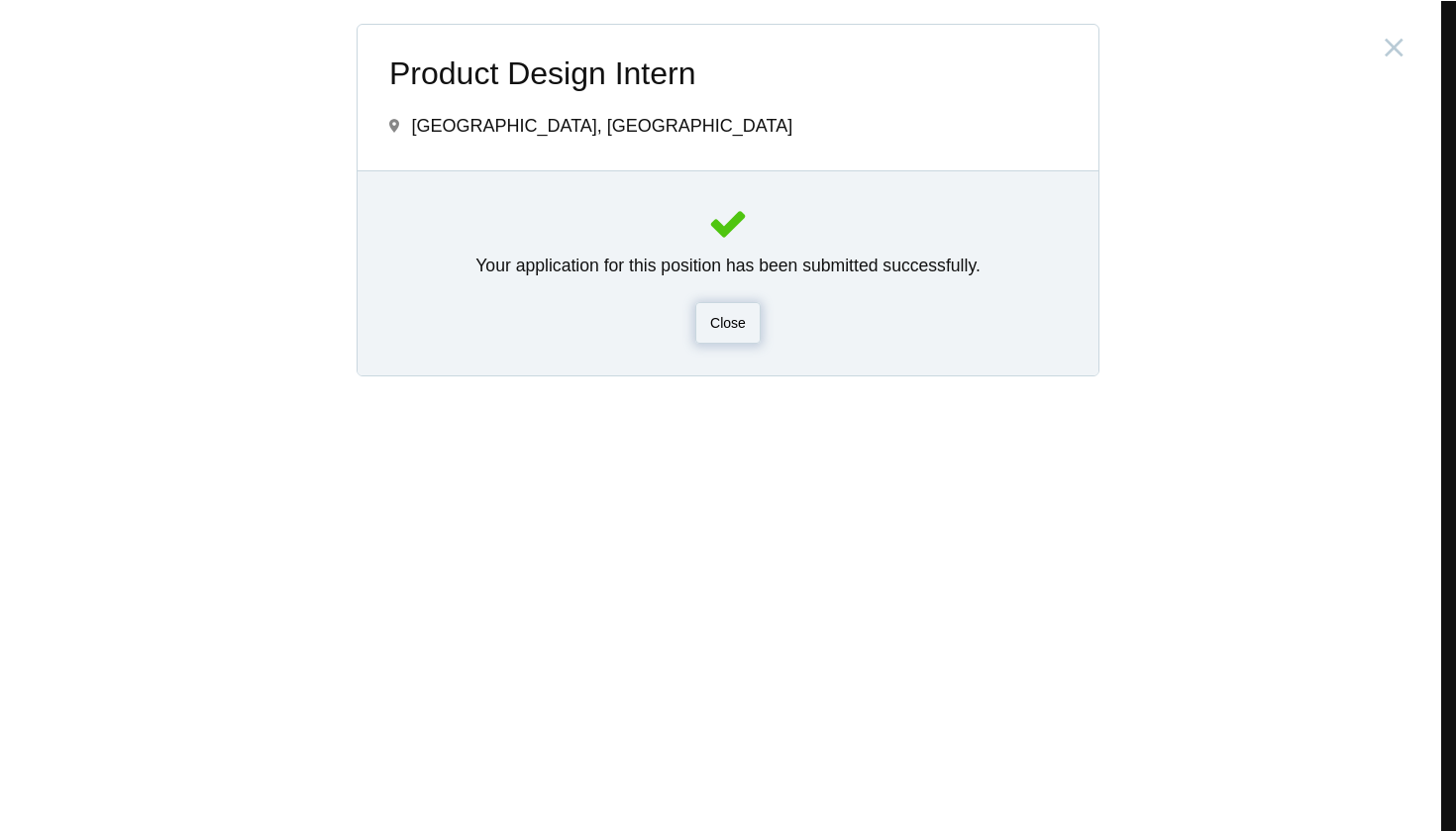 click on "Close" at bounding box center [728, 323] 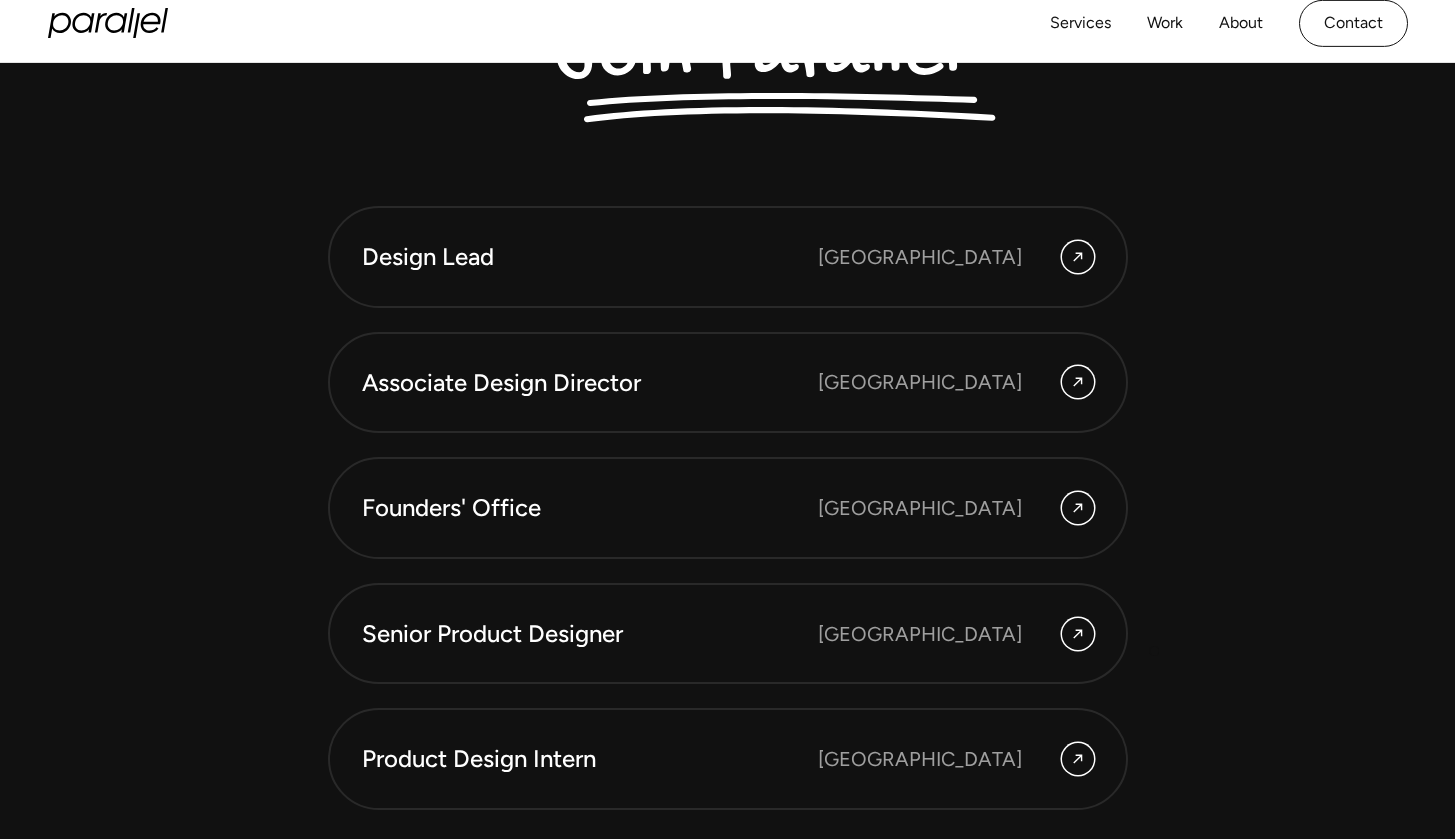 scroll, scrollTop: 5336, scrollLeft: 0, axis: vertical 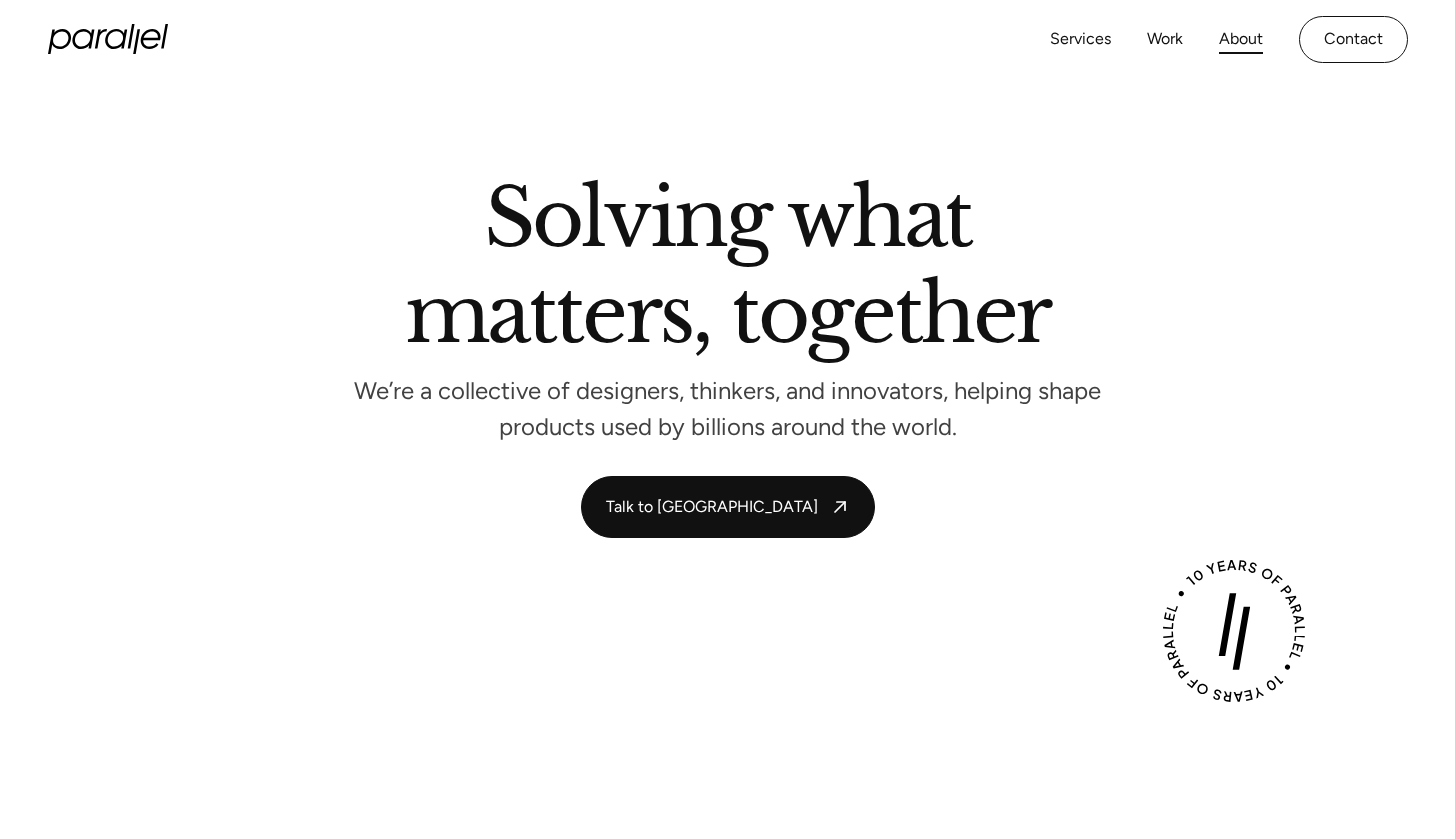 click on "About" at bounding box center [1241, 39] 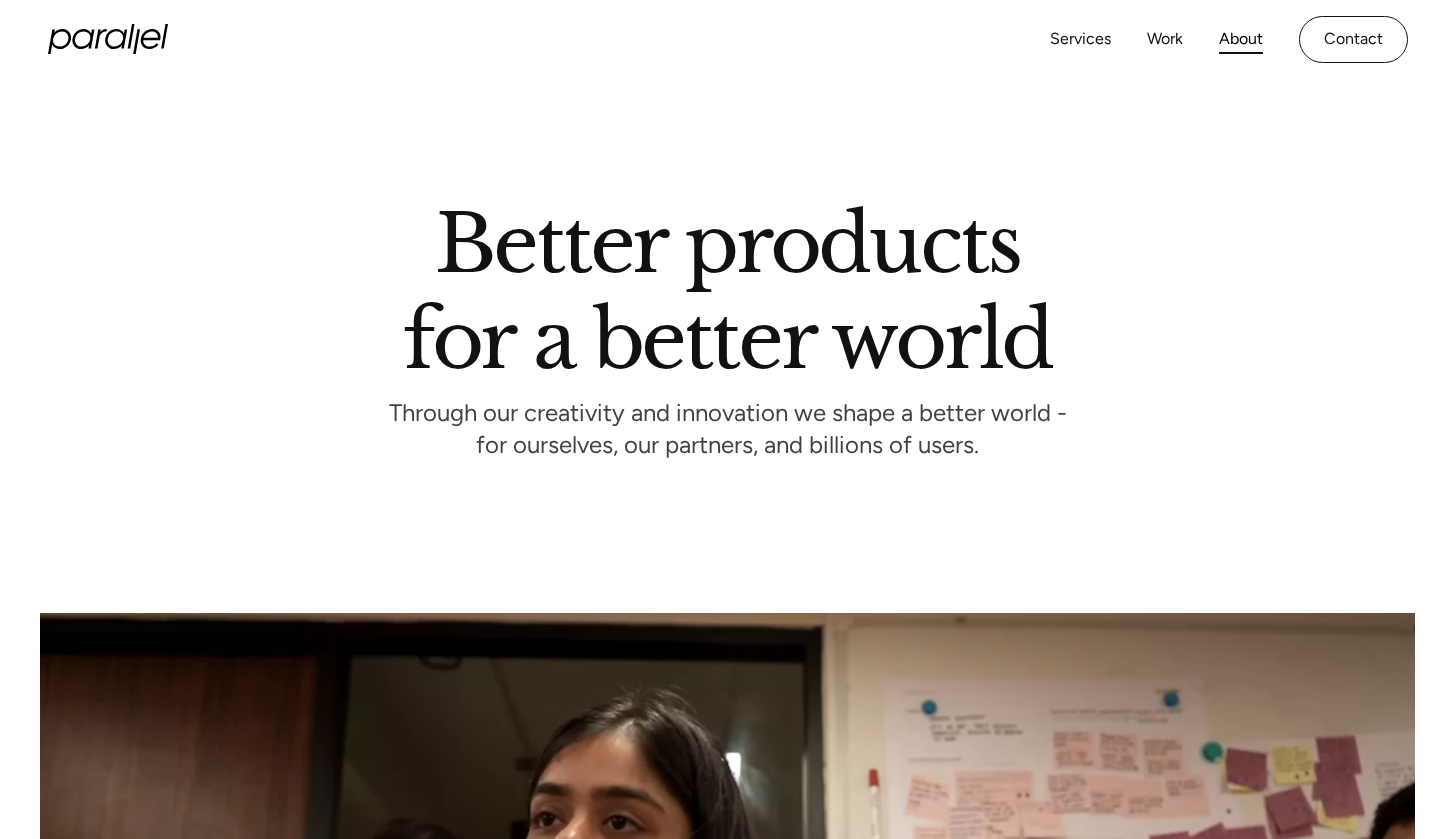 scroll, scrollTop: 0, scrollLeft: 0, axis: both 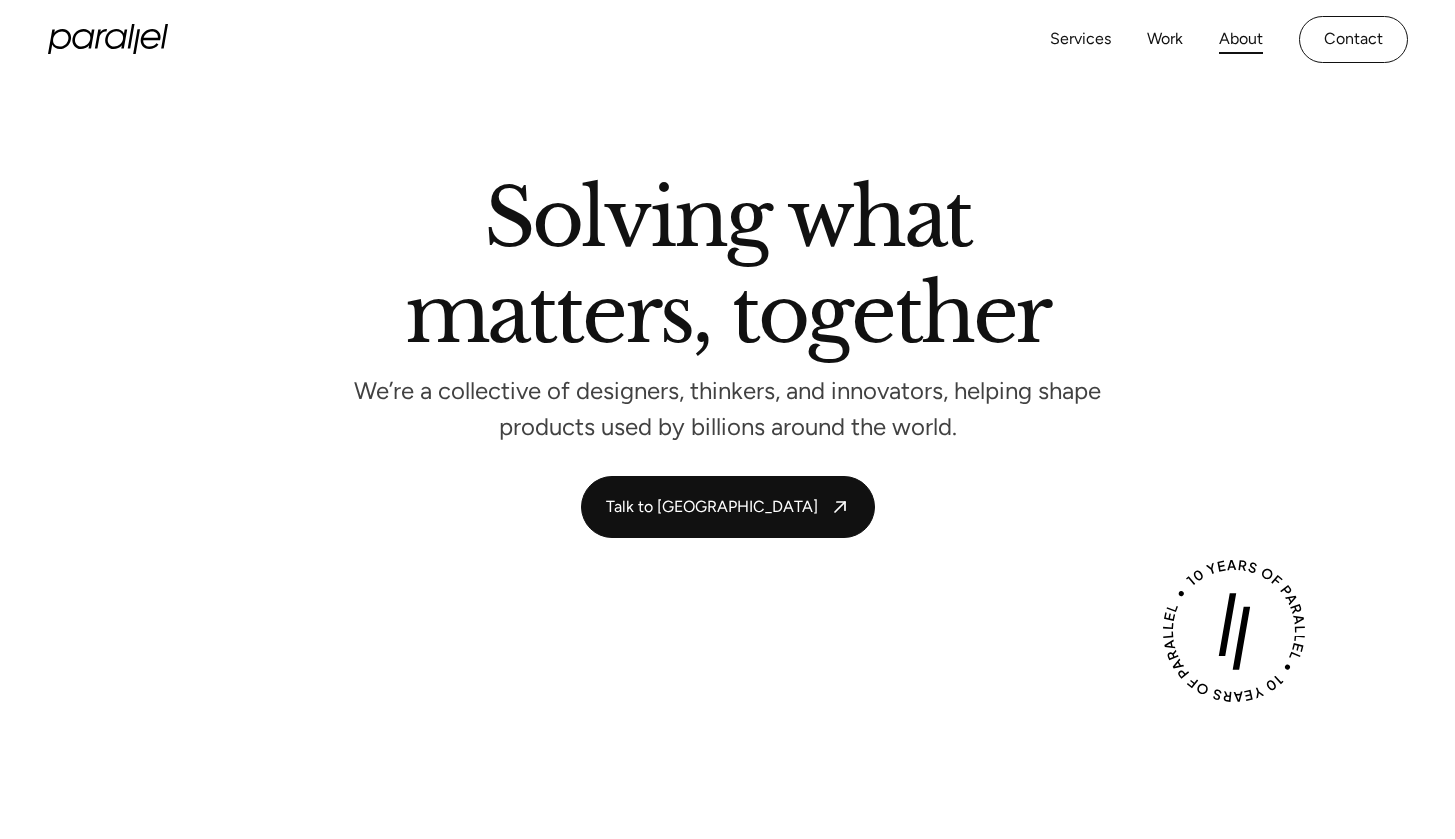 click on "About" at bounding box center [1241, 39] 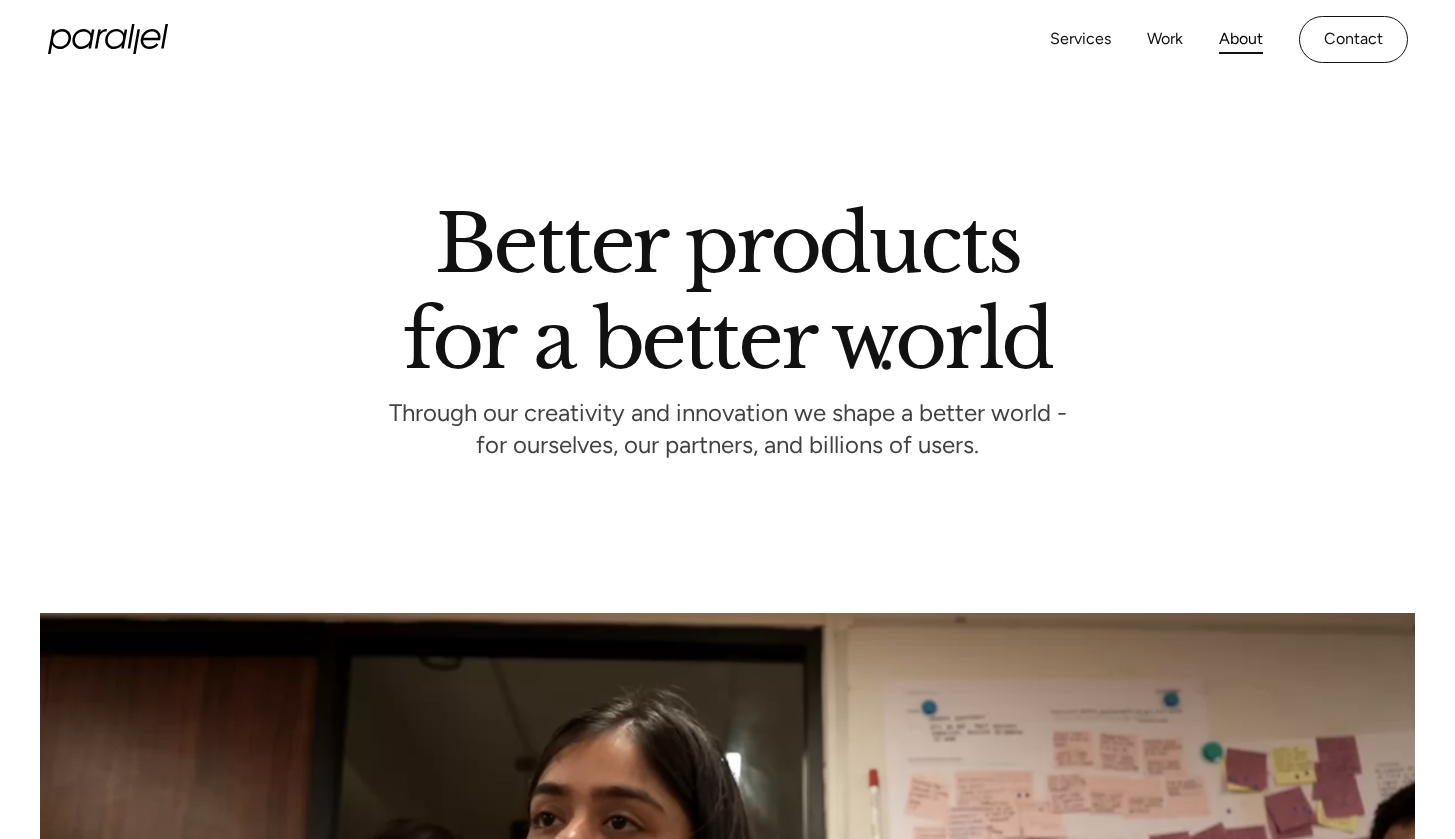 scroll, scrollTop: 323, scrollLeft: 0, axis: vertical 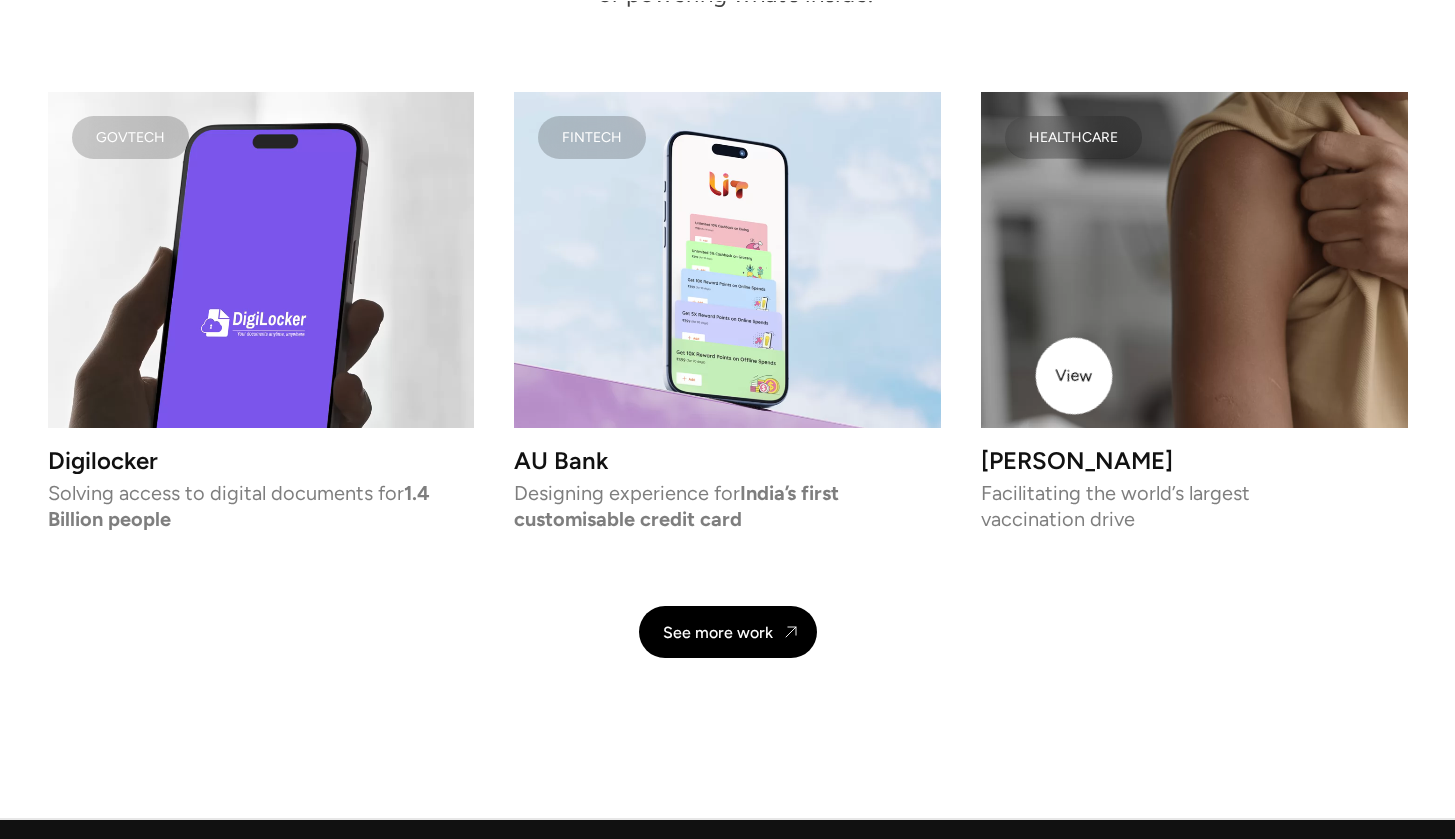 click at bounding box center (1194, 260) 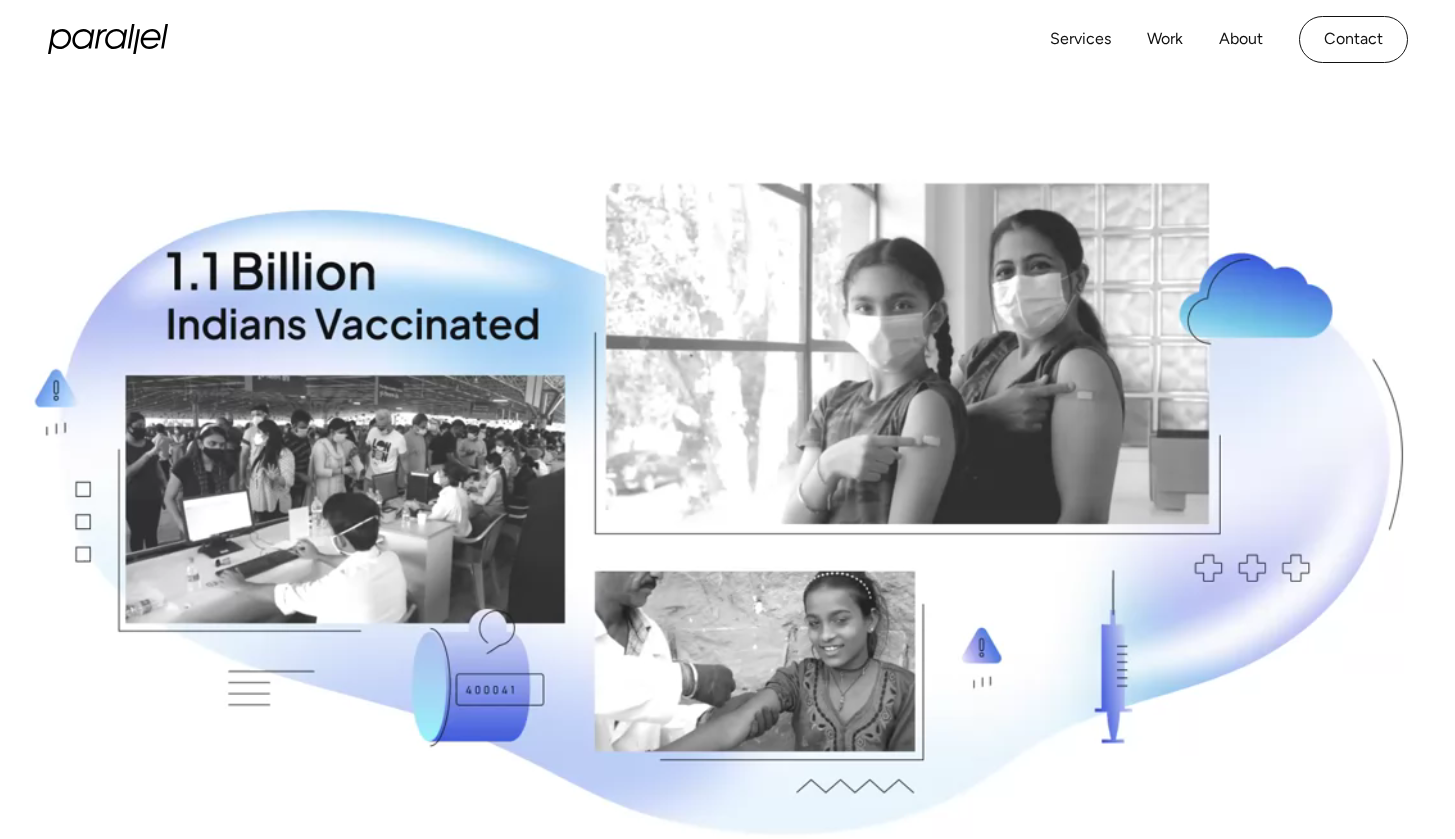 scroll, scrollTop: 0, scrollLeft: 0, axis: both 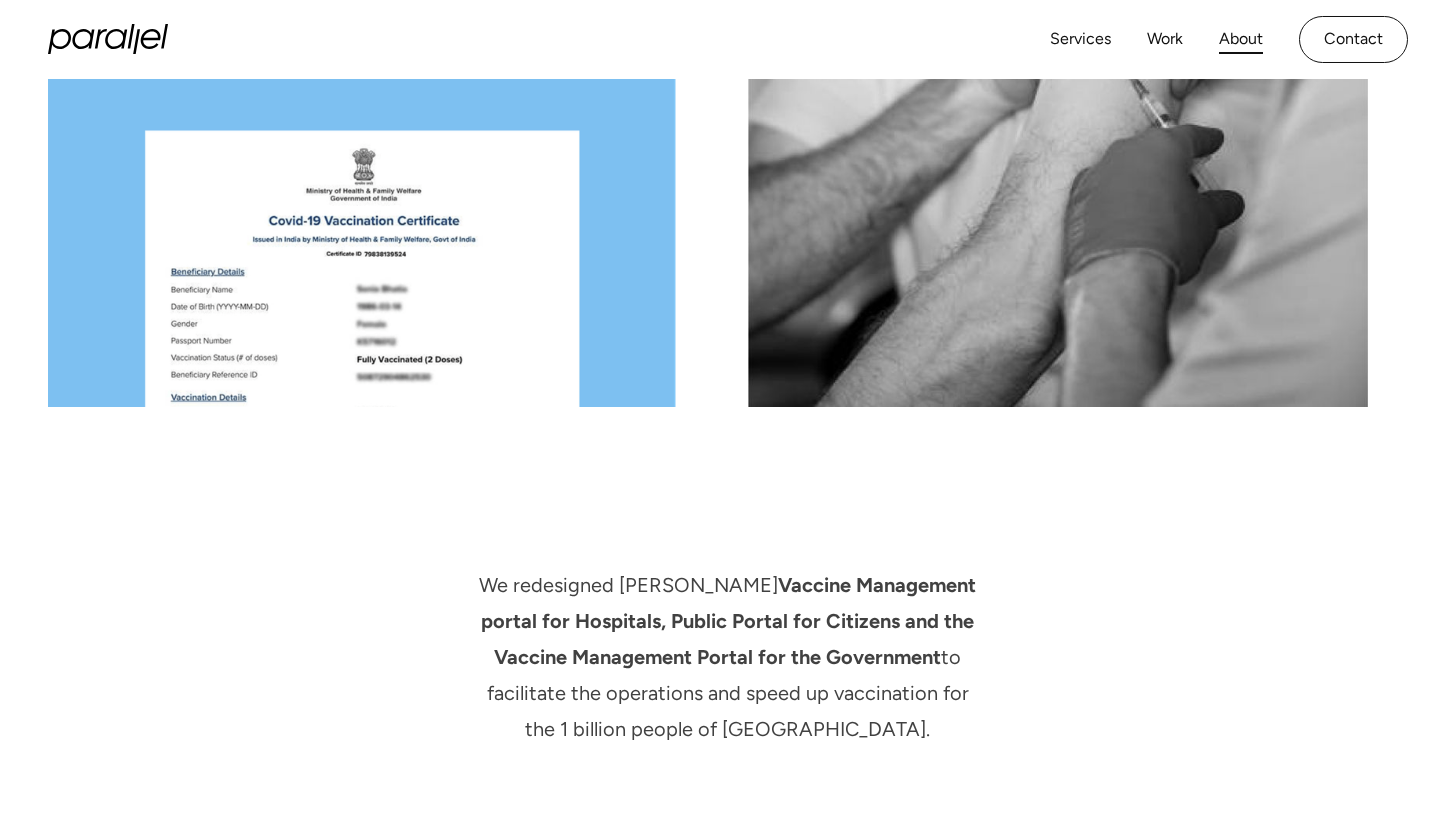 click on "About" at bounding box center (1241, 39) 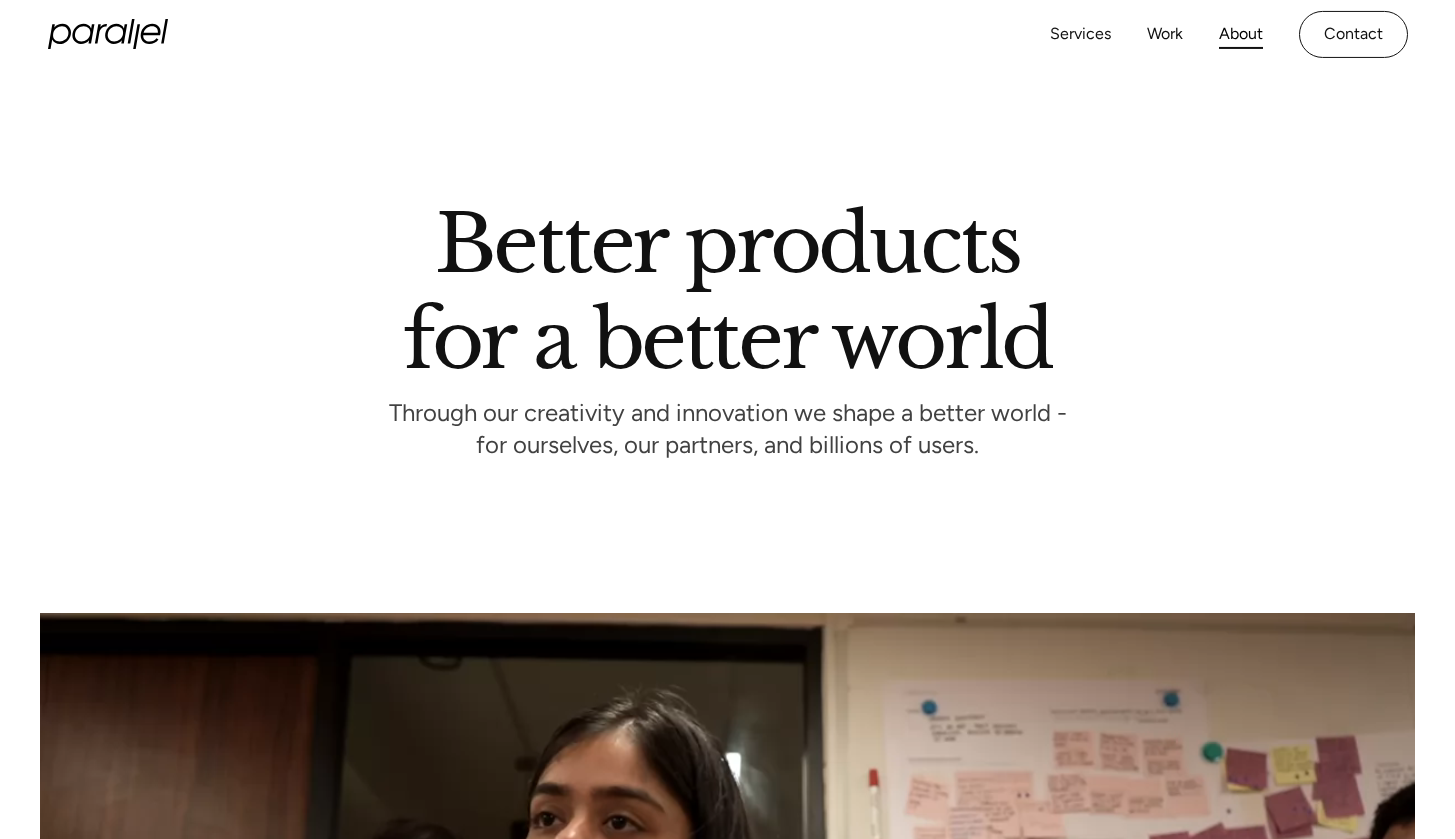 scroll, scrollTop: 1141, scrollLeft: 0, axis: vertical 